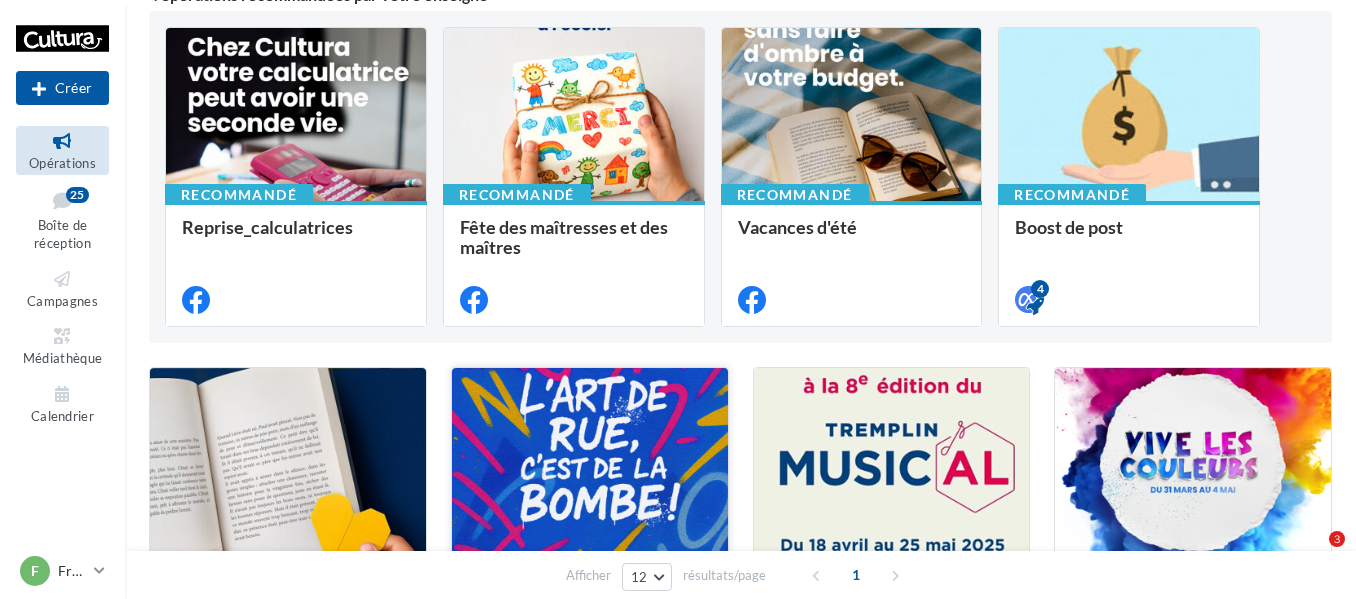 scroll, scrollTop: 500, scrollLeft: 0, axis: vertical 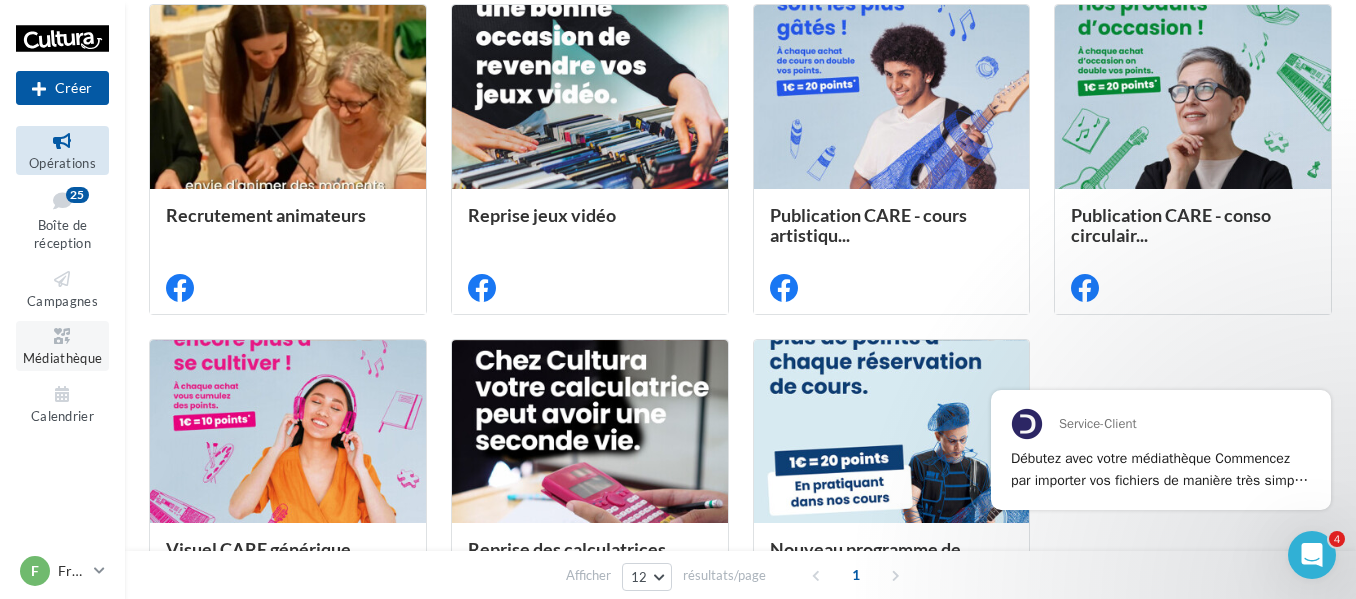 click at bounding box center (62, 336) 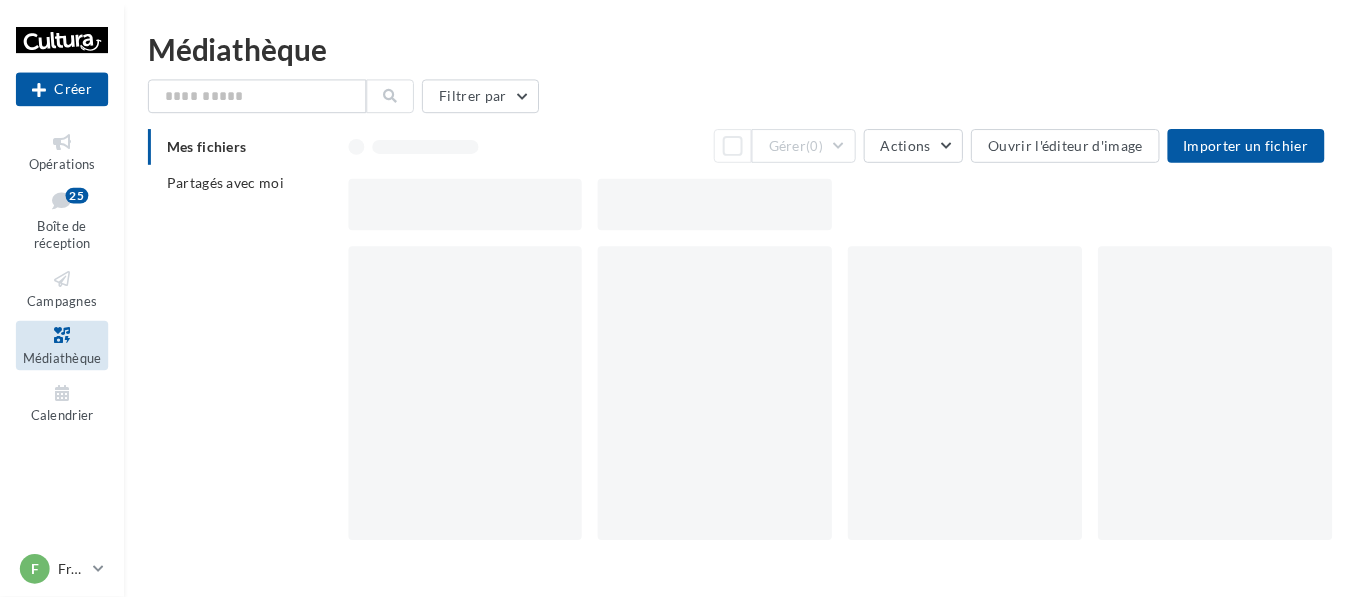 scroll, scrollTop: 0, scrollLeft: 0, axis: both 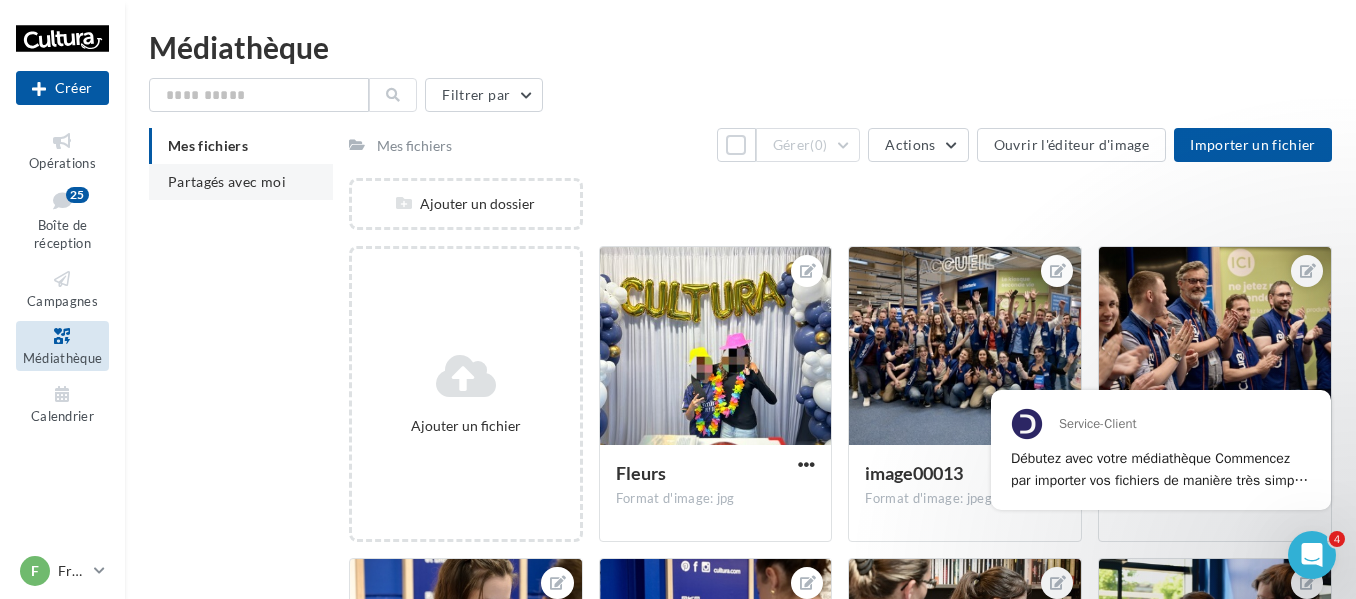 click on "Partagés avec moi" at bounding box center (241, 182) 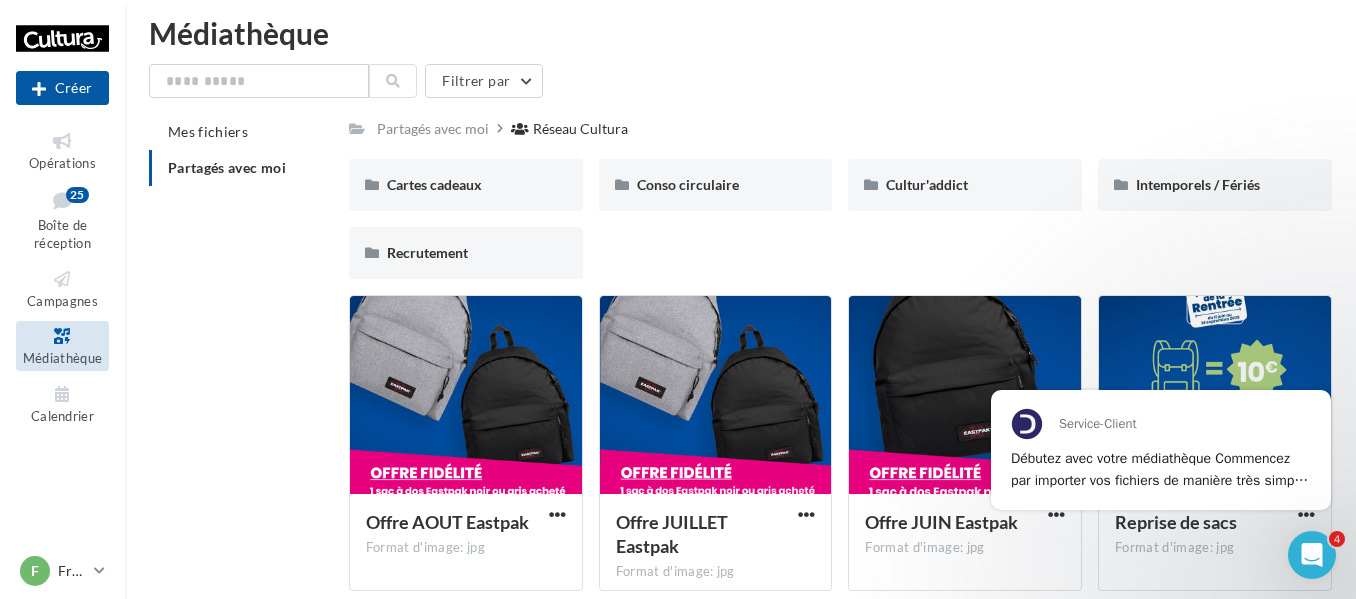 scroll, scrollTop: 0, scrollLeft: 0, axis: both 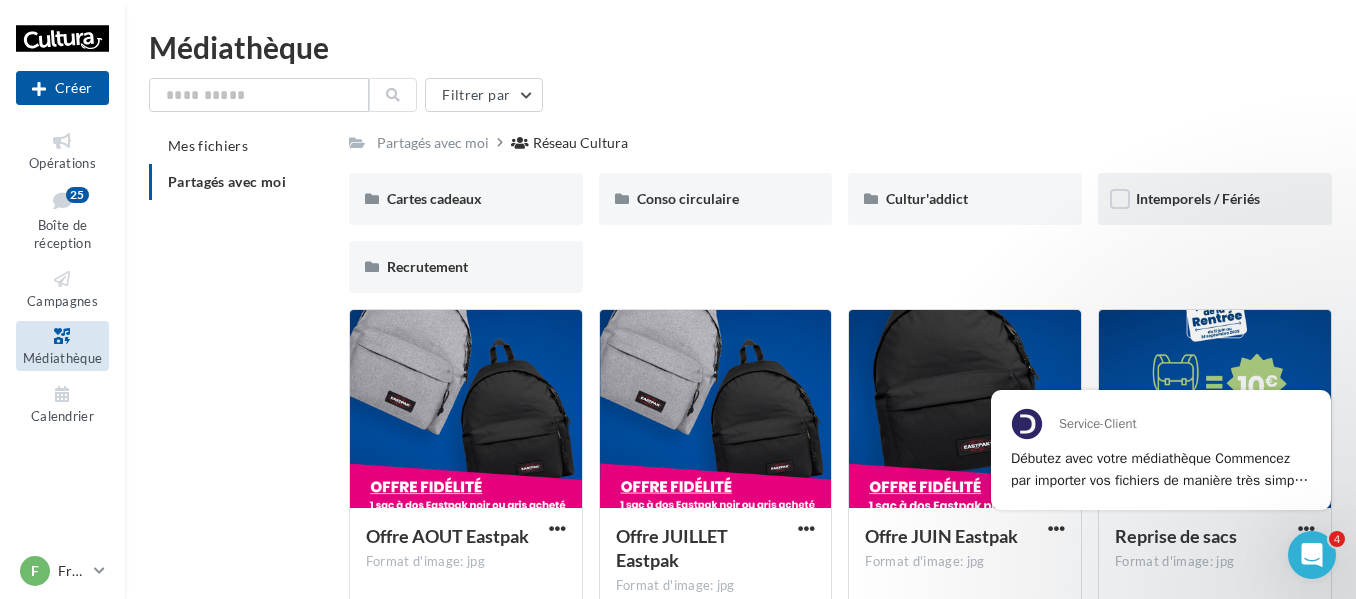 click on "Intemporels / Fériés" at bounding box center (1198, 198) 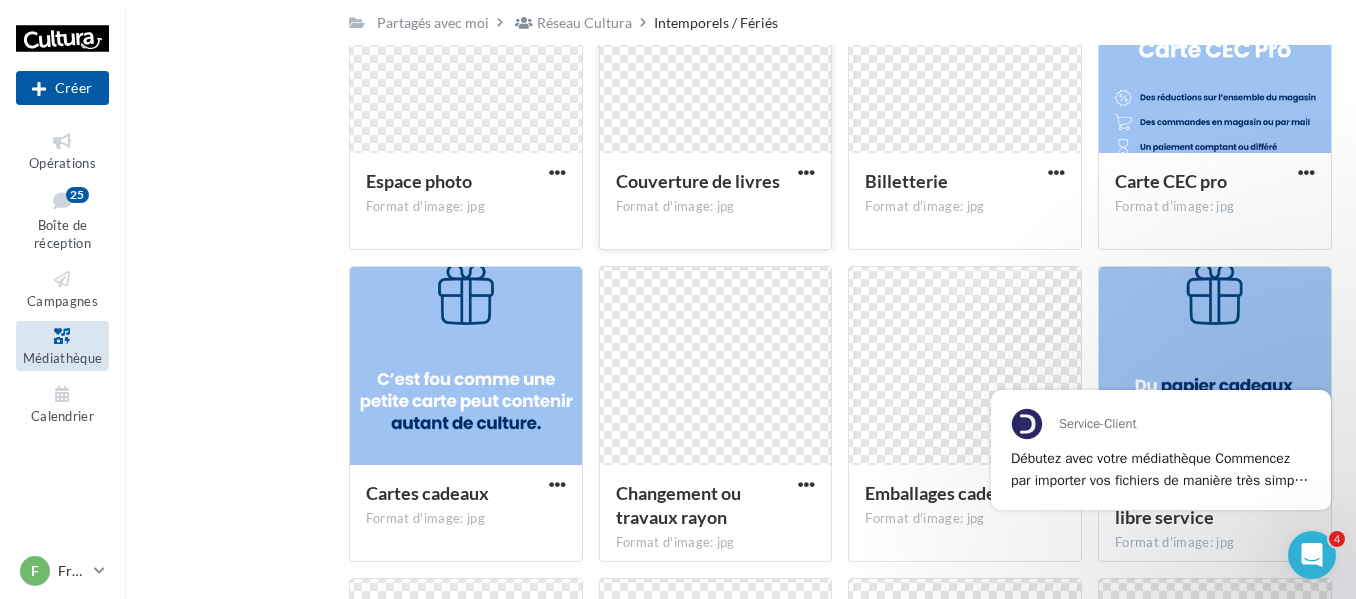 scroll, scrollTop: 132, scrollLeft: 0, axis: vertical 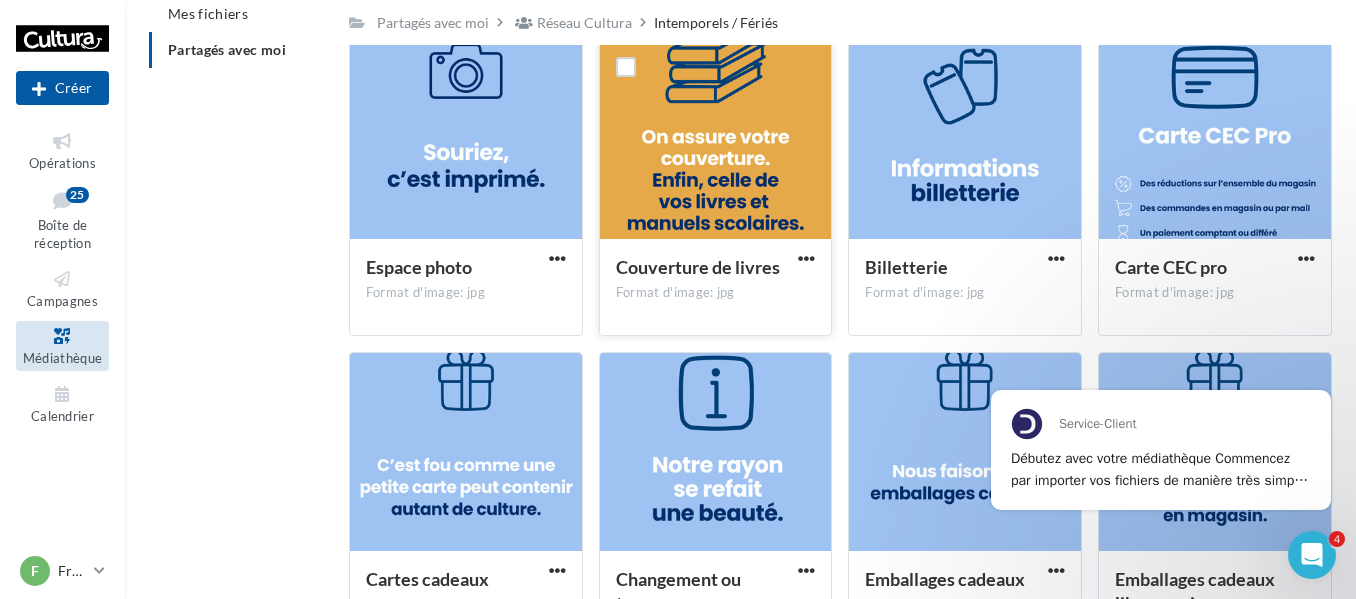 click at bounding box center [716, 141] 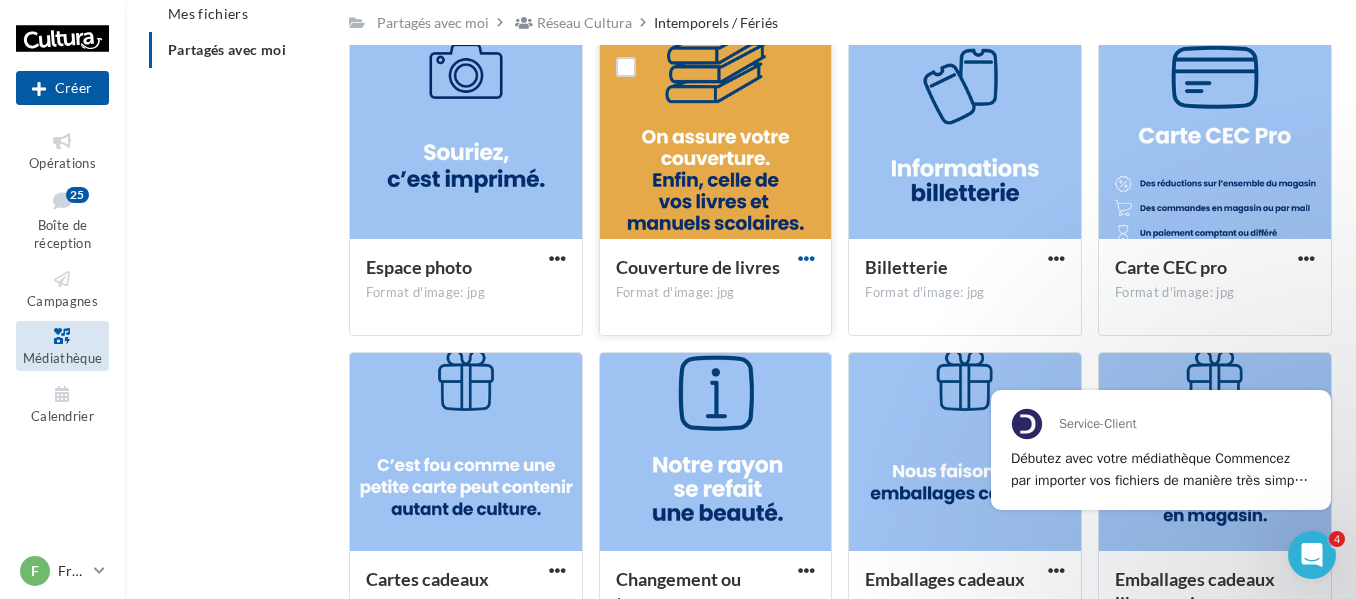 click at bounding box center (806, 258) 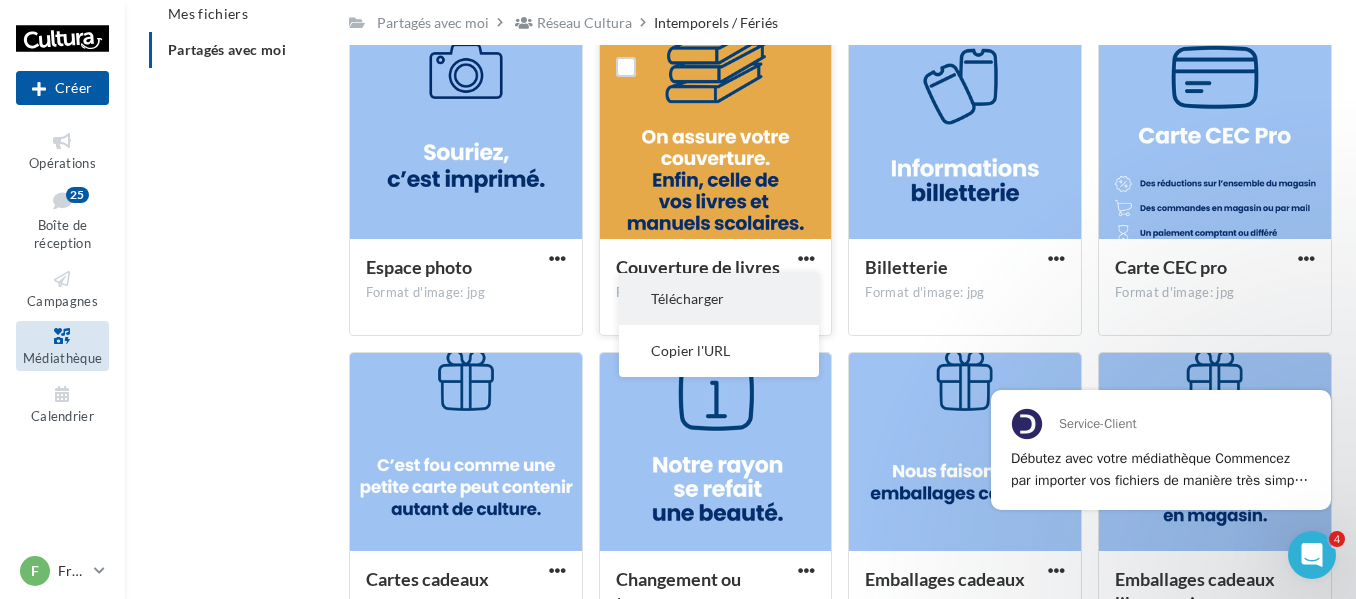 click on "Télécharger" at bounding box center (719, 299) 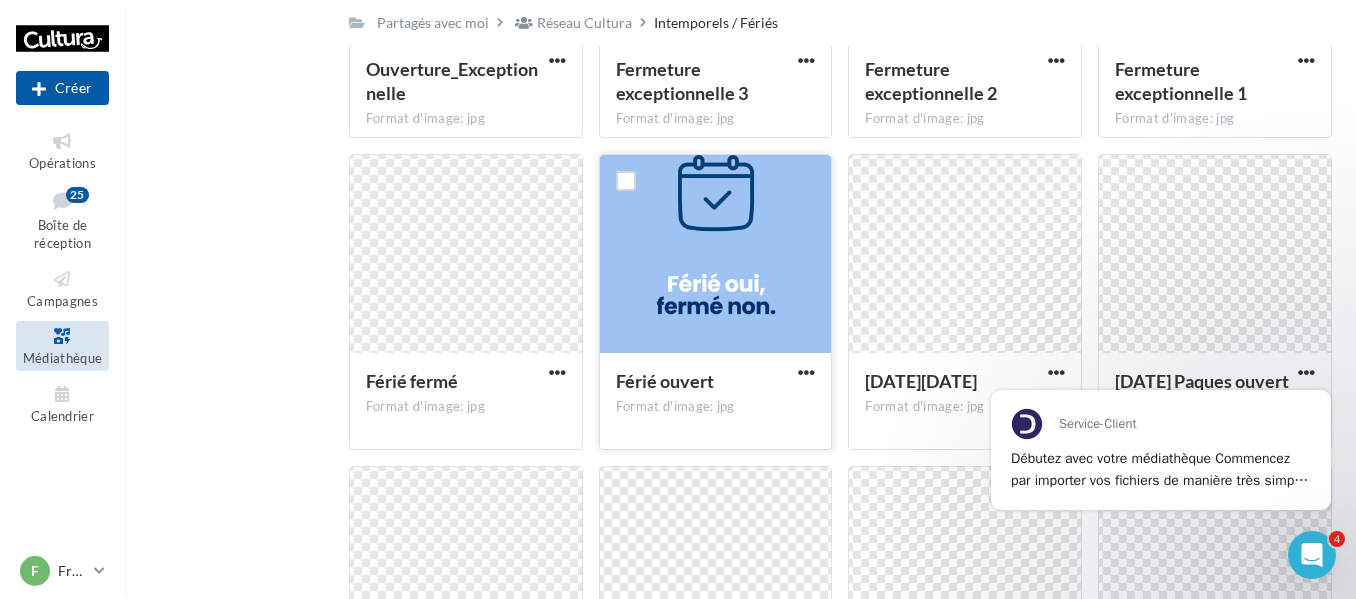 scroll, scrollTop: 1907, scrollLeft: 0, axis: vertical 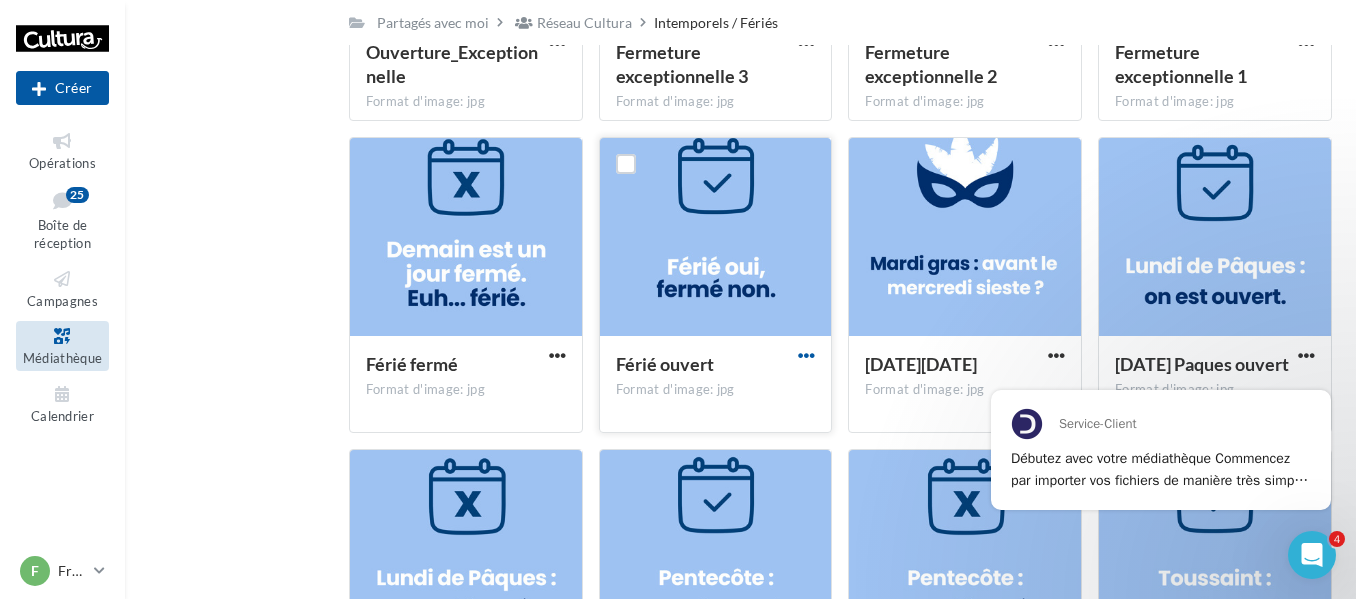 click at bounding box center (806, 355) 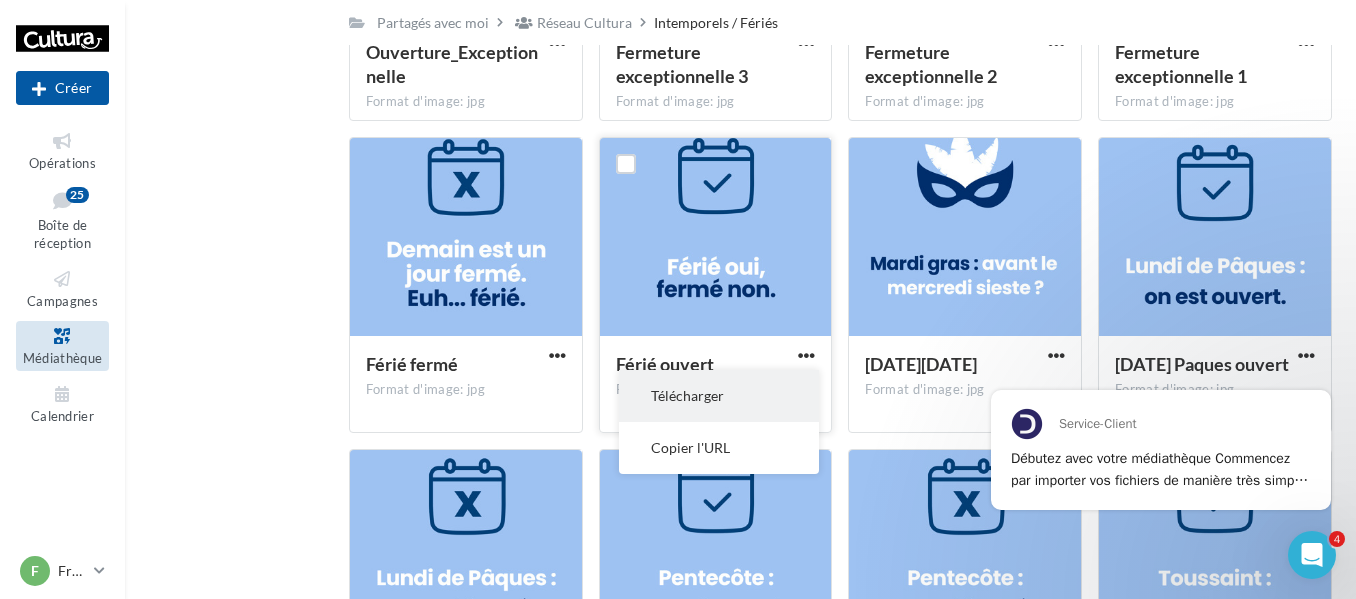 click on "Télécharger" at bounding box center [719, 396] 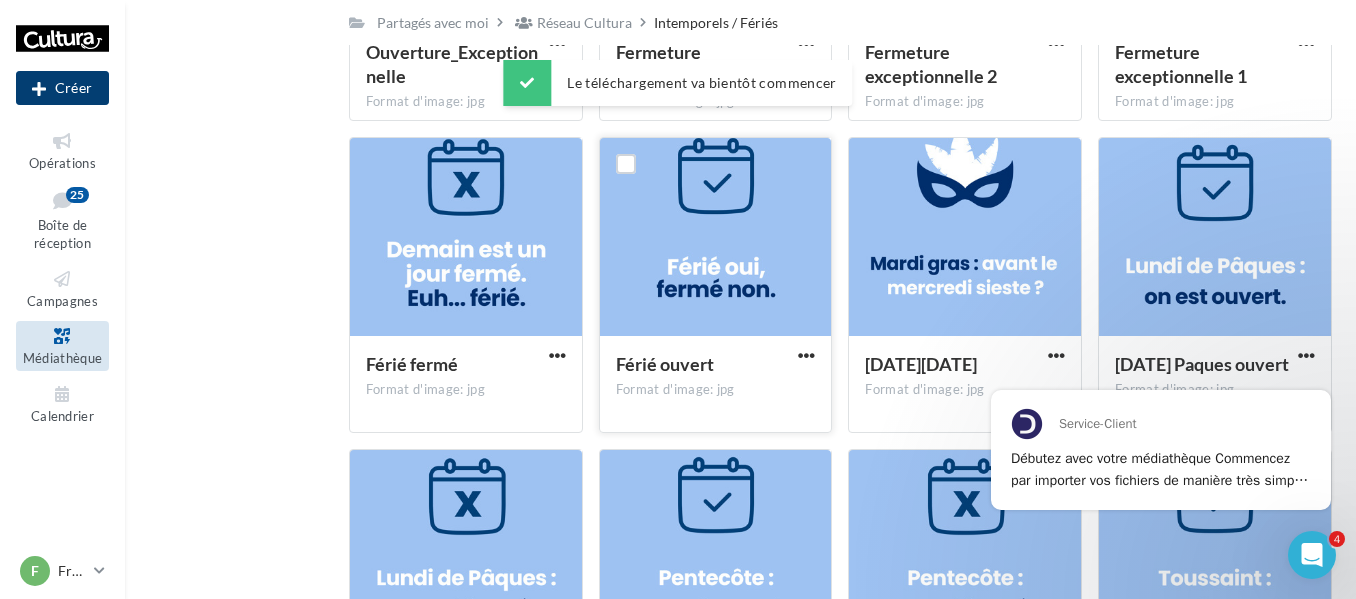 click on "Créer" at bounding box center (62, 88) 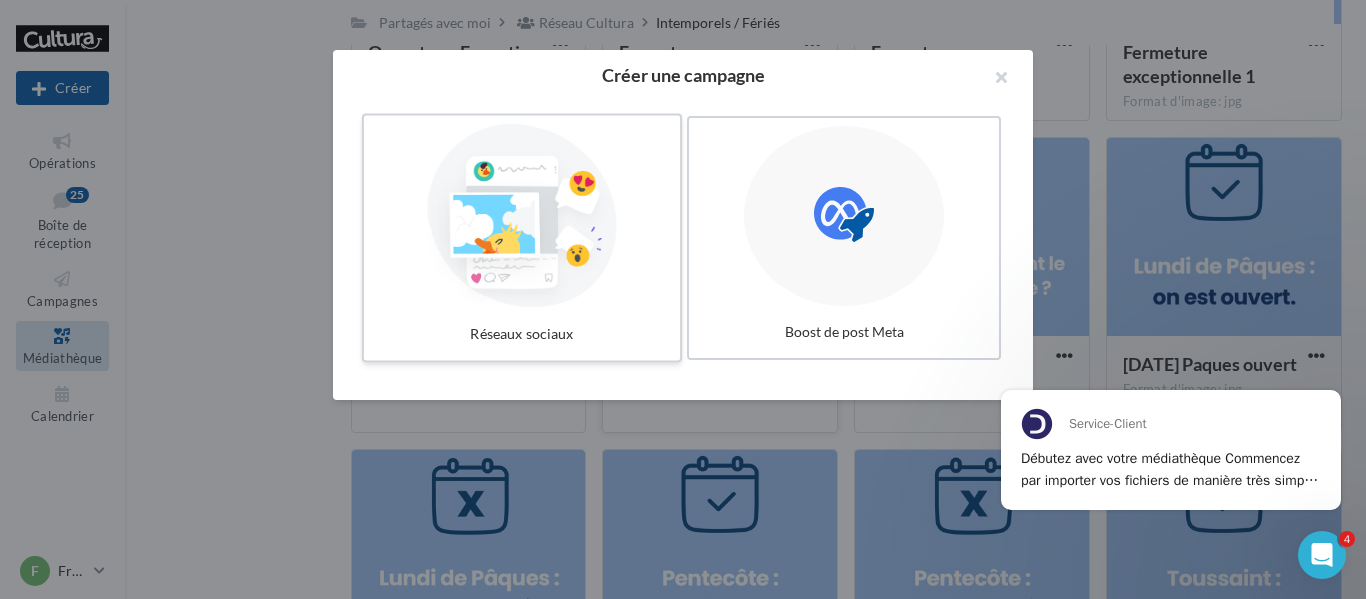 click at bounding box center [522, 216] 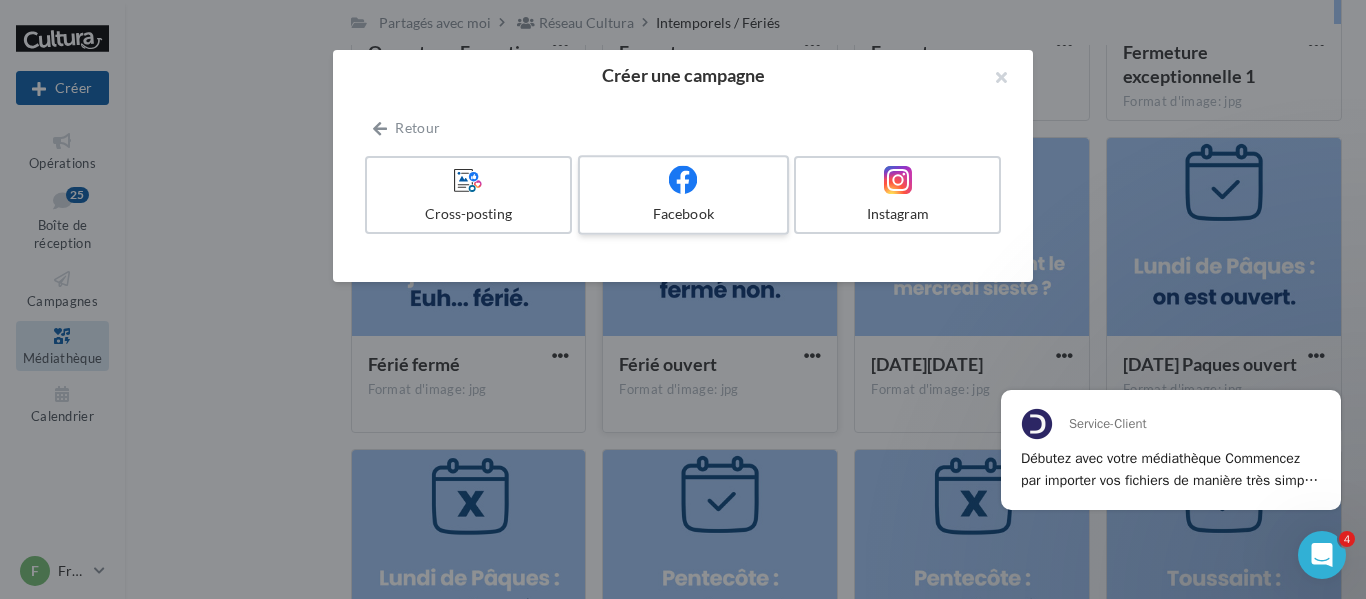 click on "Facebook" at bounding box center (683, 195) 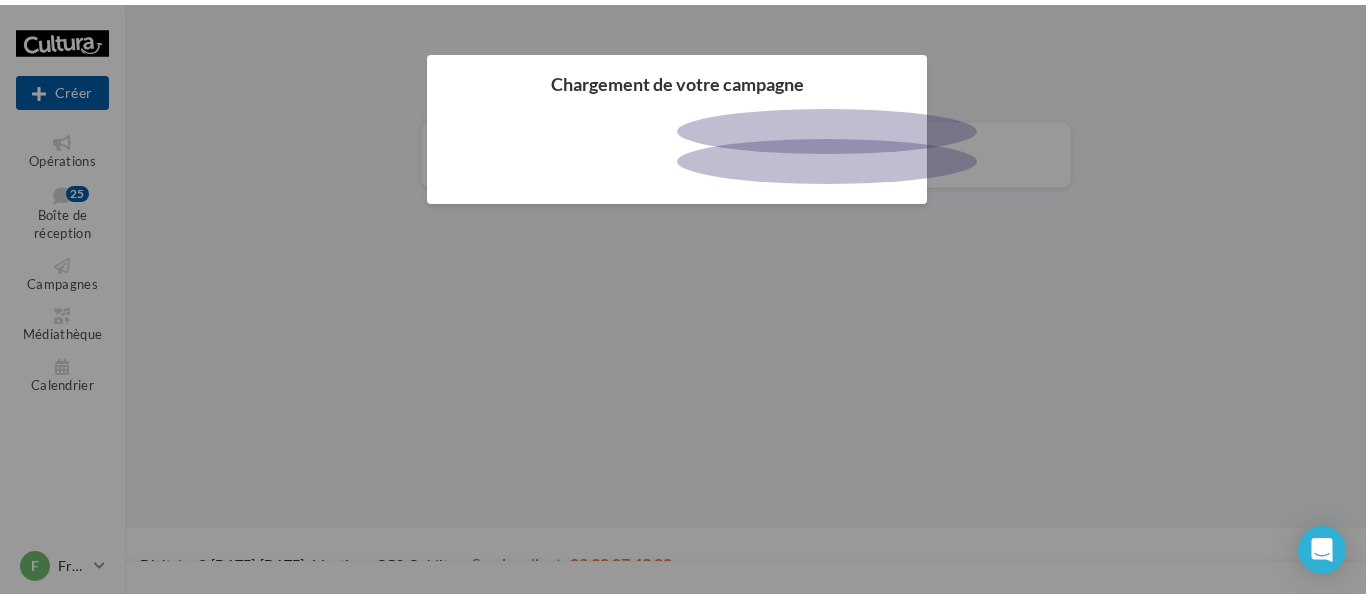 scroll, scrollTop: 0, scrollLeft: 0, axis: both 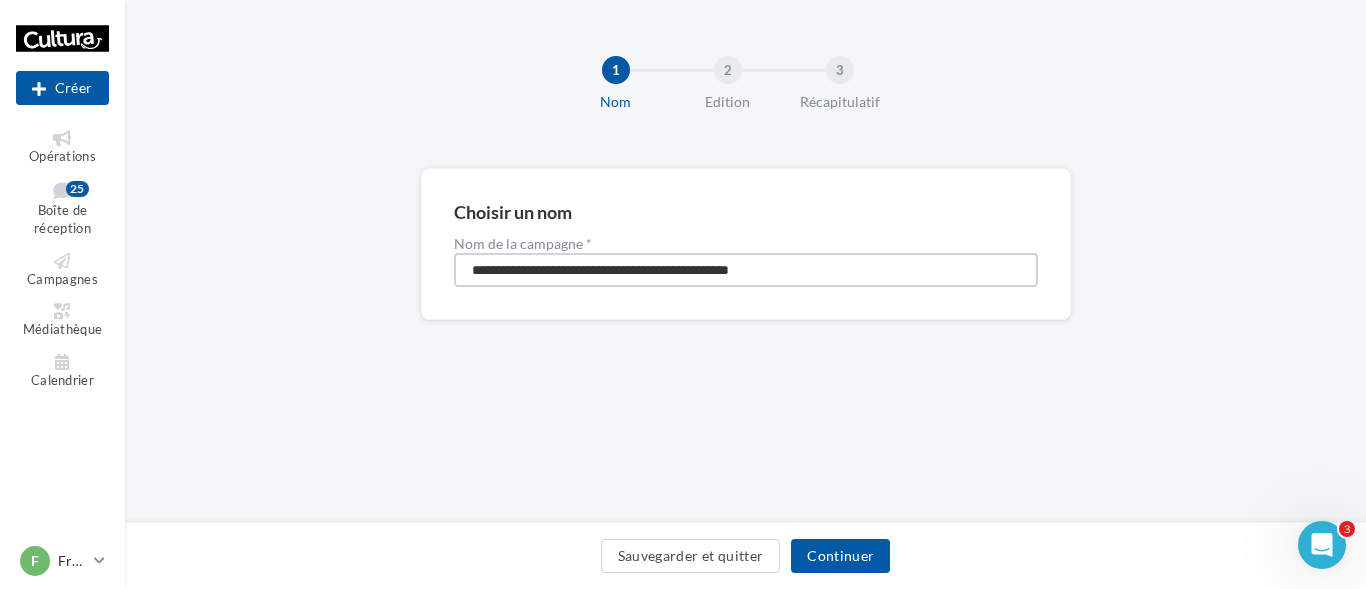 click on "**********" at bounding box center [746, 270] 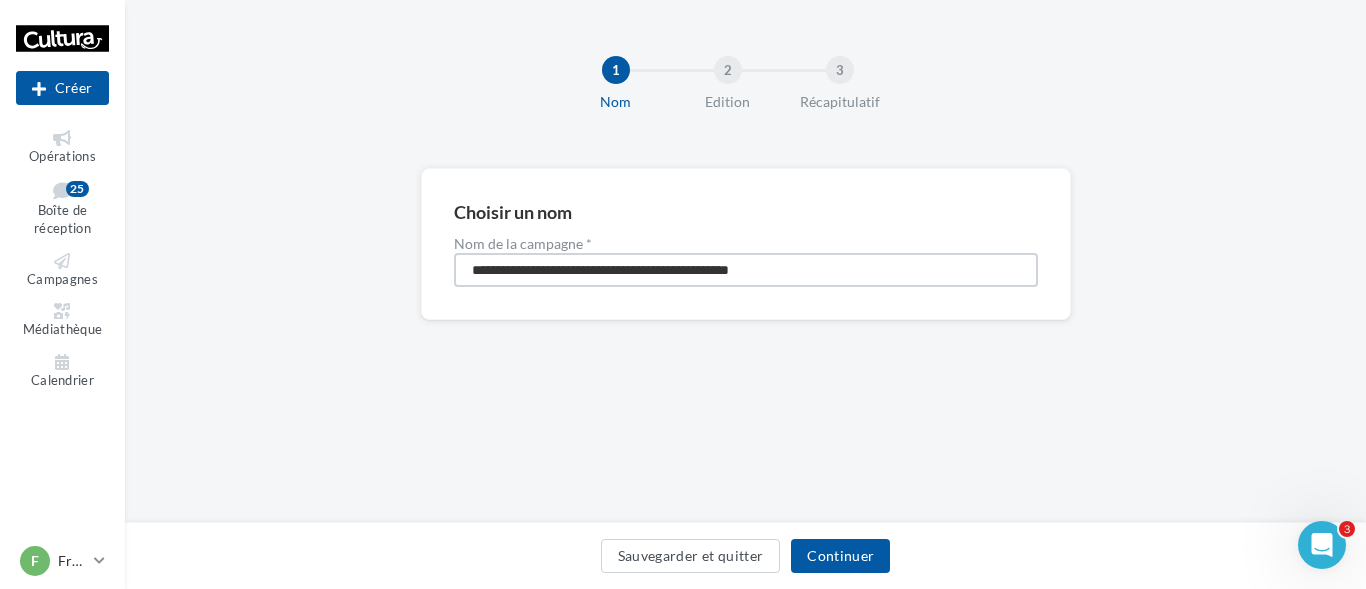 click on "**********" at bounding box center [746, 270] 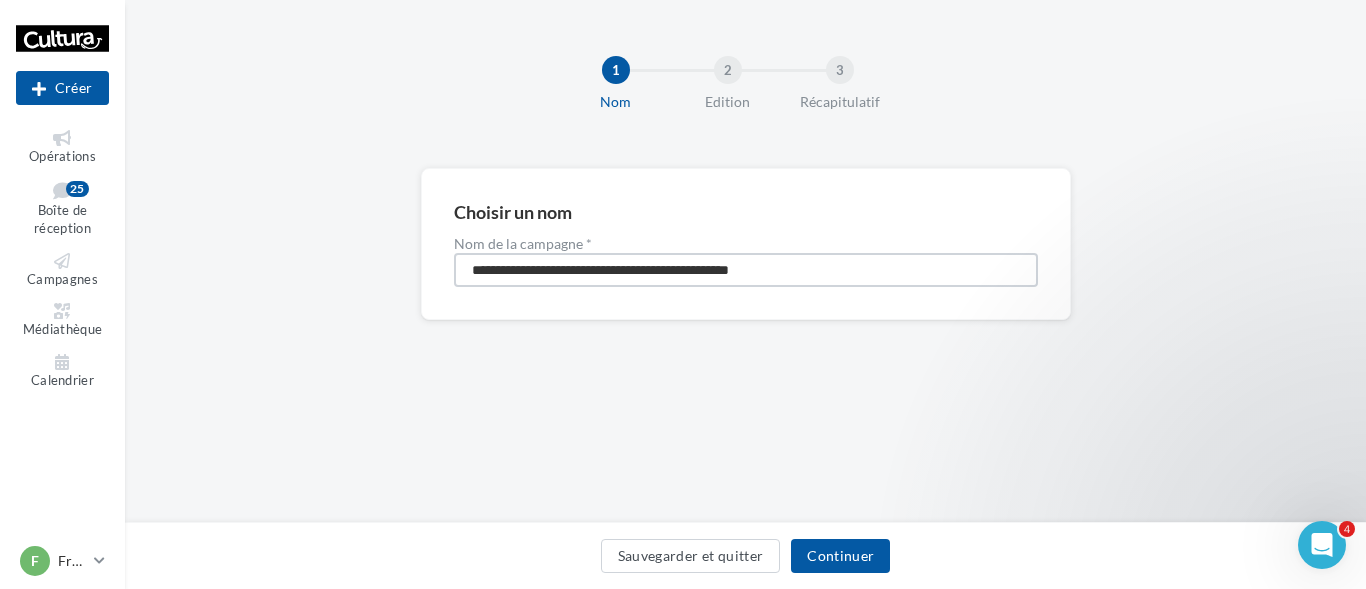 click on "**********" at bounding box center [746, 270] 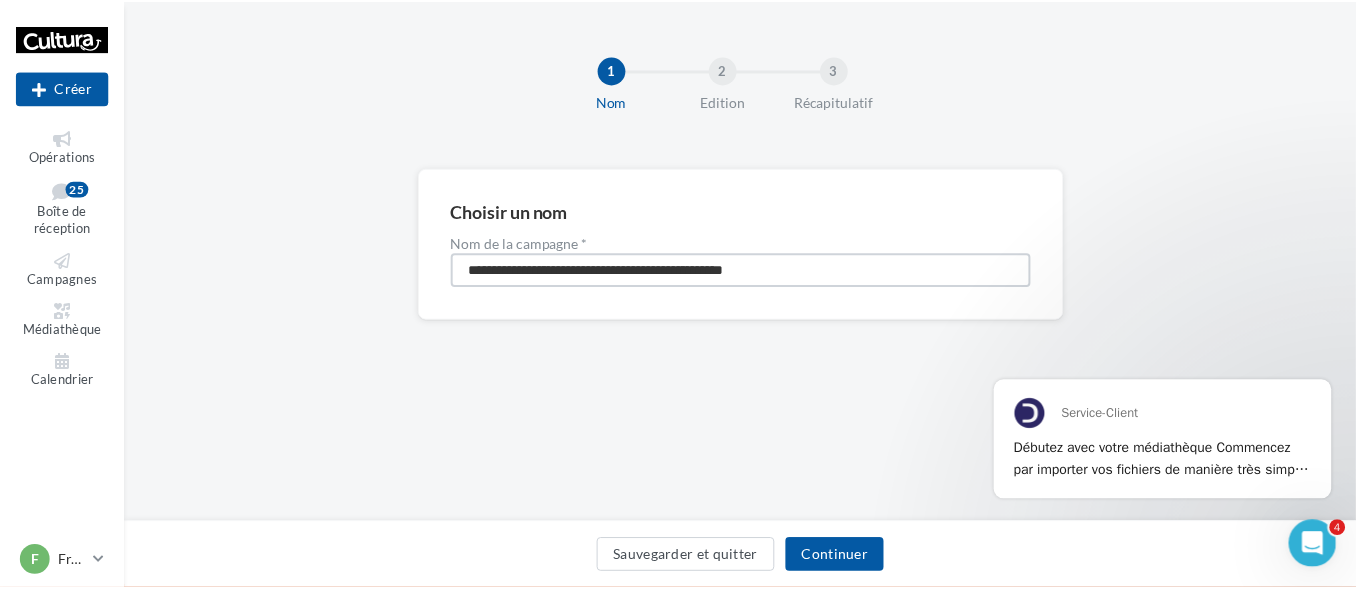 scroll, scrollTop: 0, scrollLeft: 0, axis: both 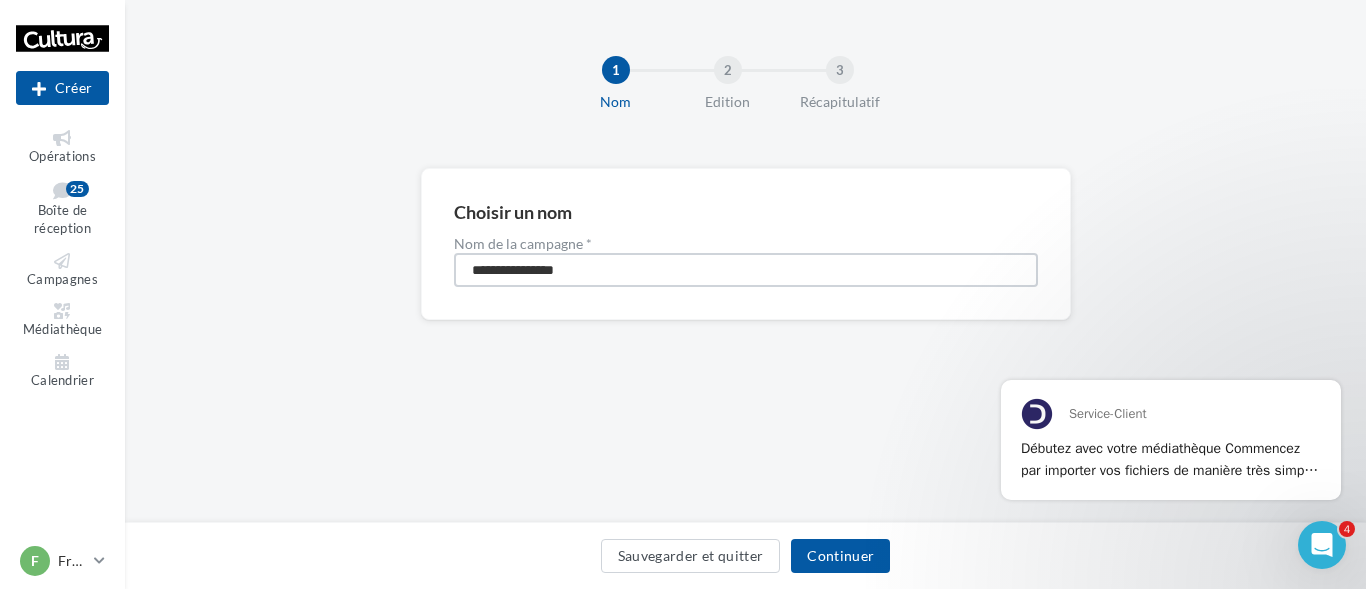 click on "**********" at bounding box center [746, 270] 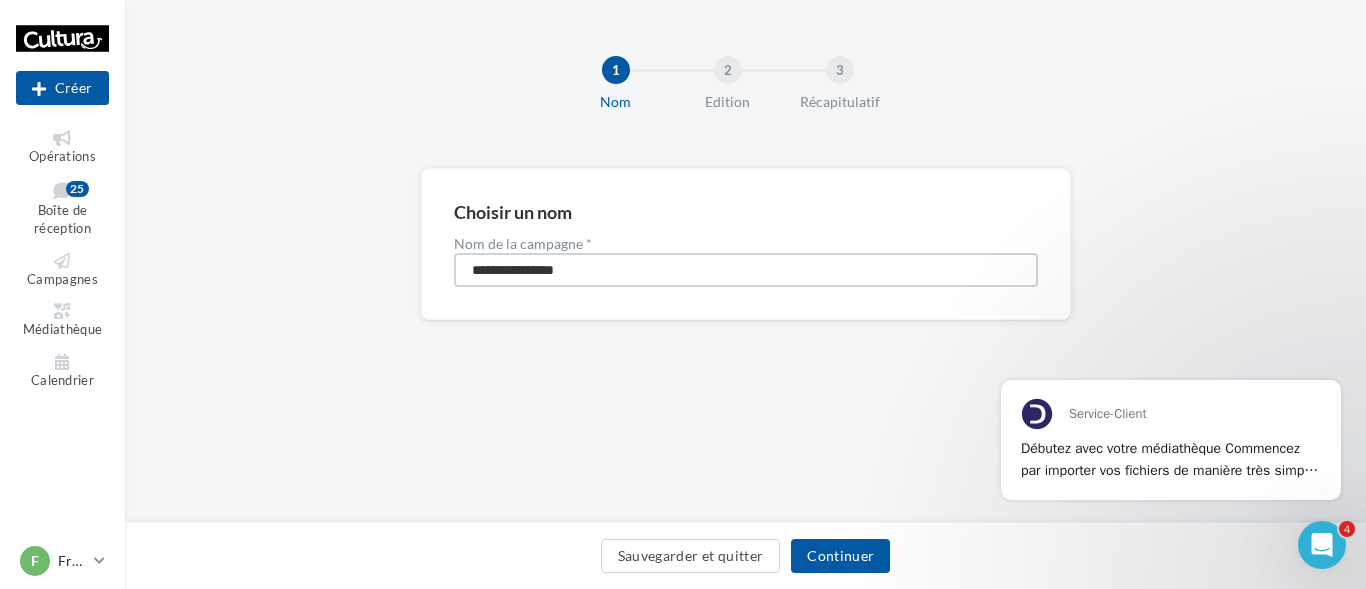 click on "**********" at bounding box center (746, 270) 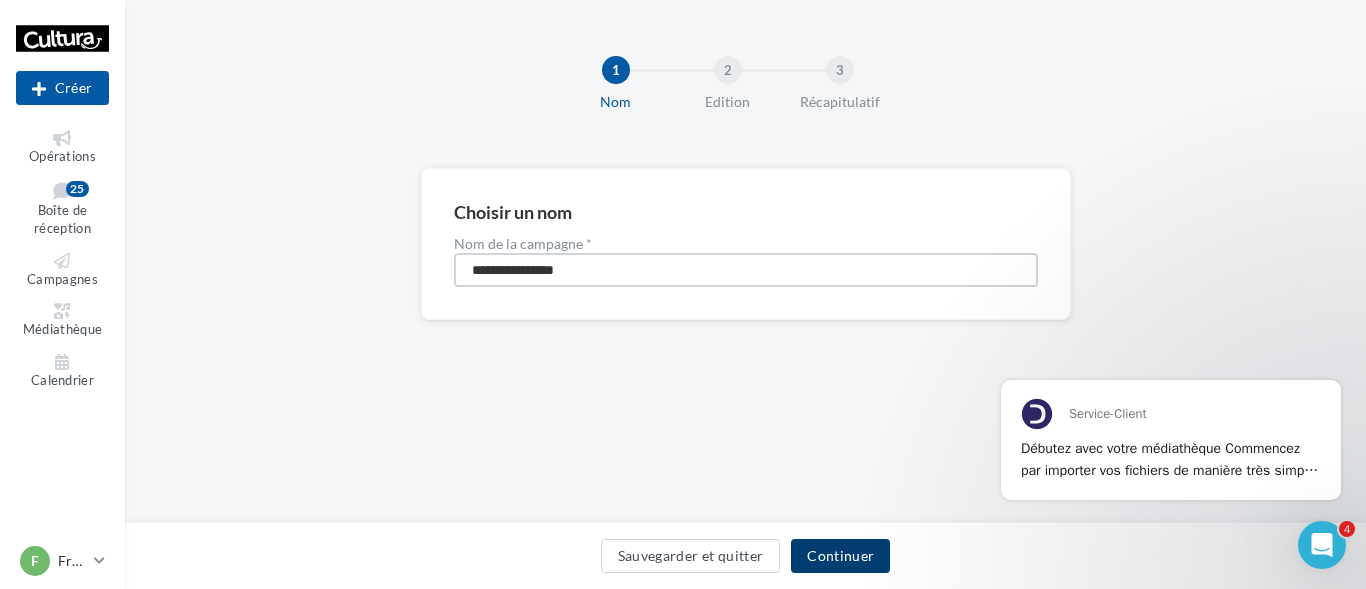 type on "**********" 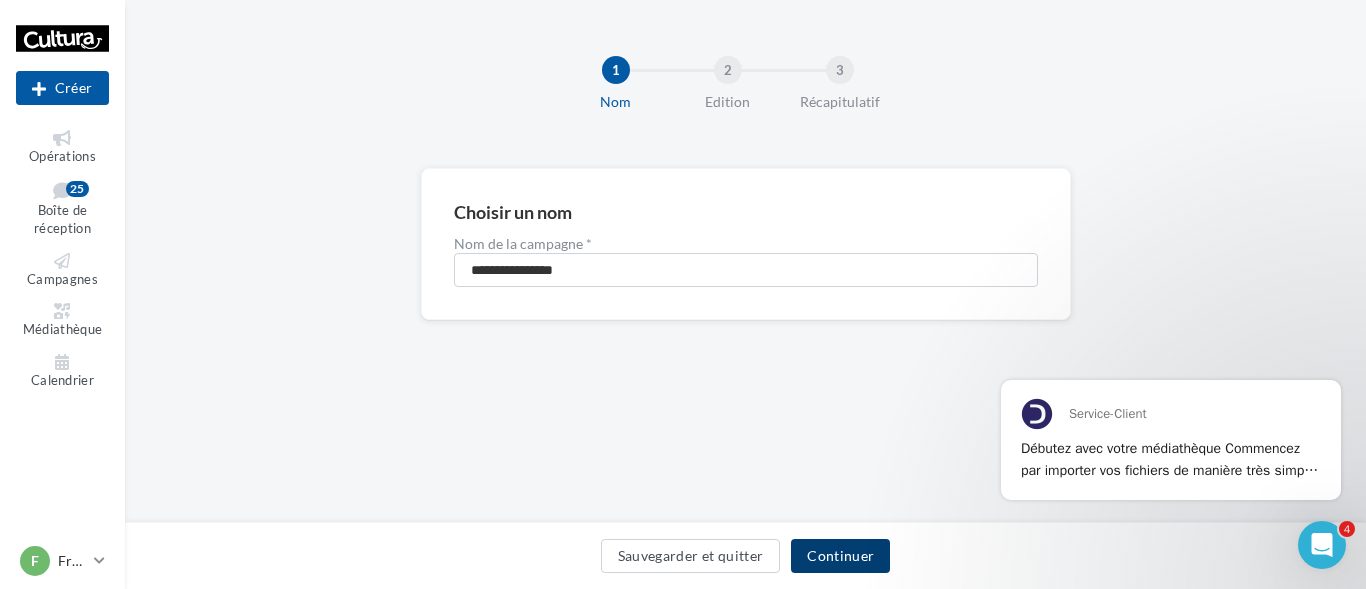 click on "Continuer" at bounding box center (840, 556) 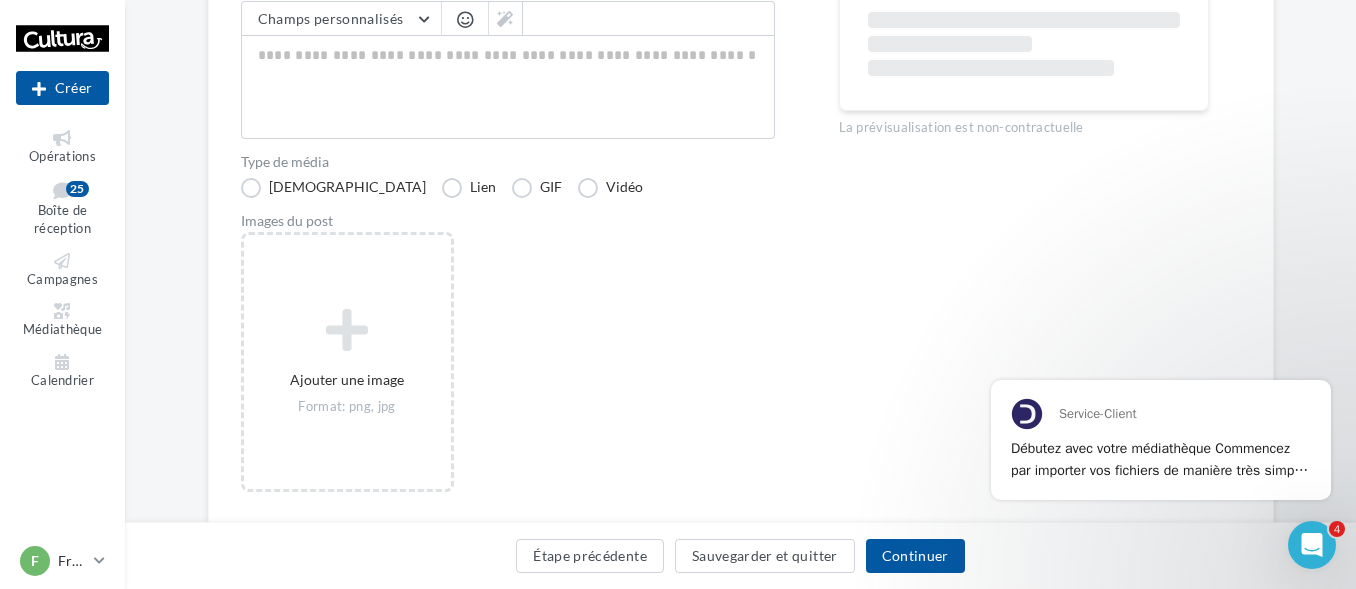 scroll, scrollTop: 394, scrollLeft: 0, axis: vertical 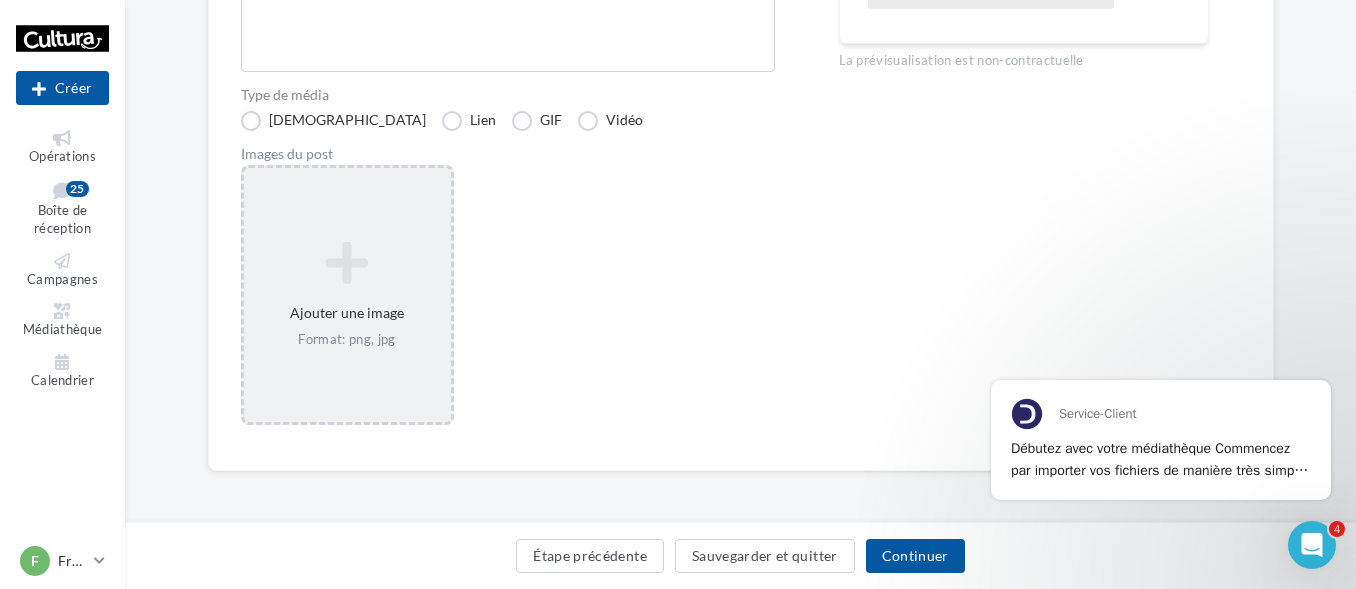 click on "Ajouter une image     Format: png, jpg" at bounding box center (347, 295) 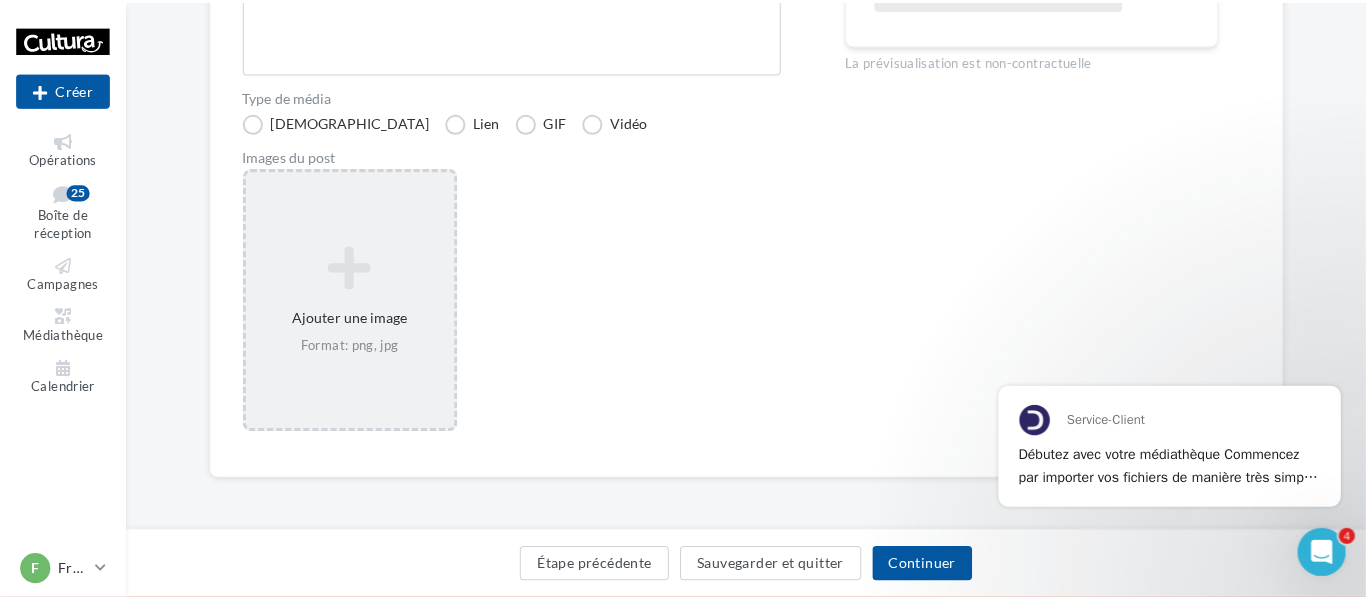 scroll, scrollTop: 384, scrollLeft: 0, axis: vertical 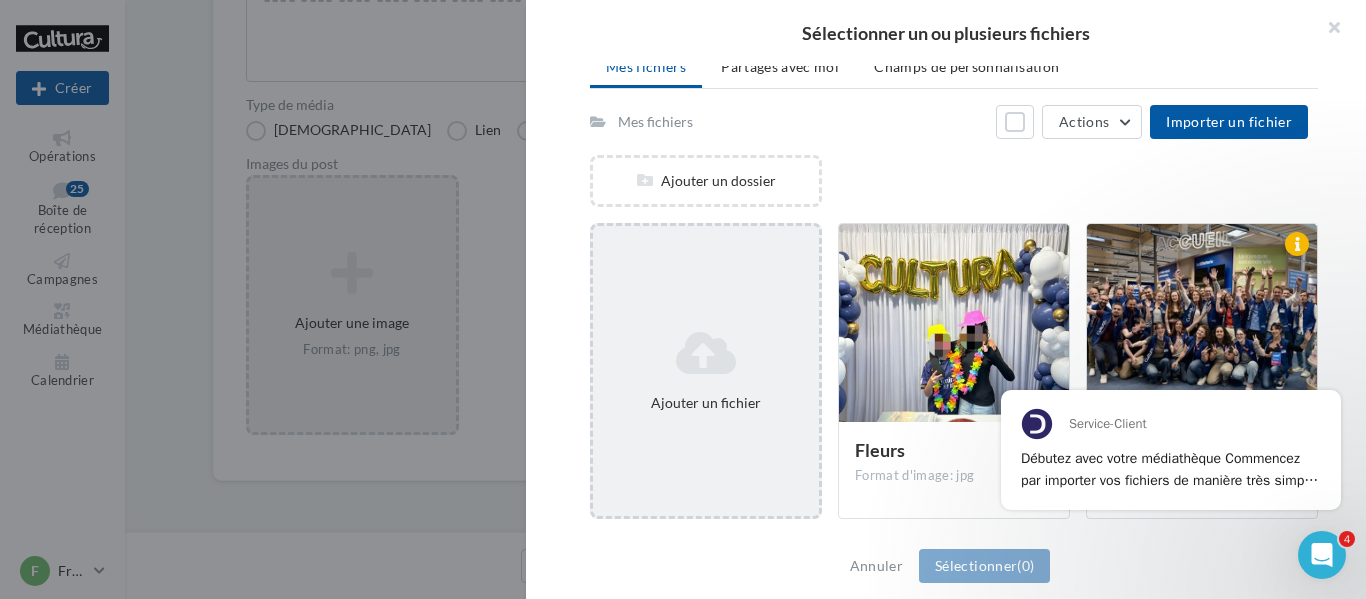 click at bounding box center [706, 353] 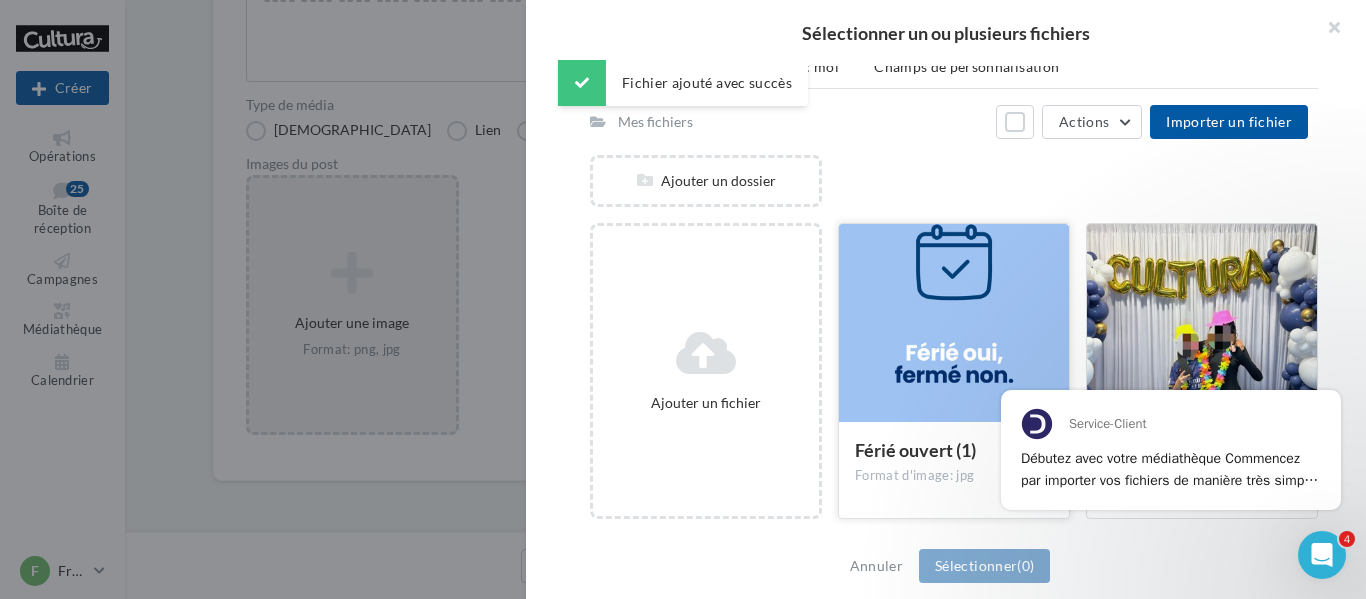 click at bounding box center [954, 324] 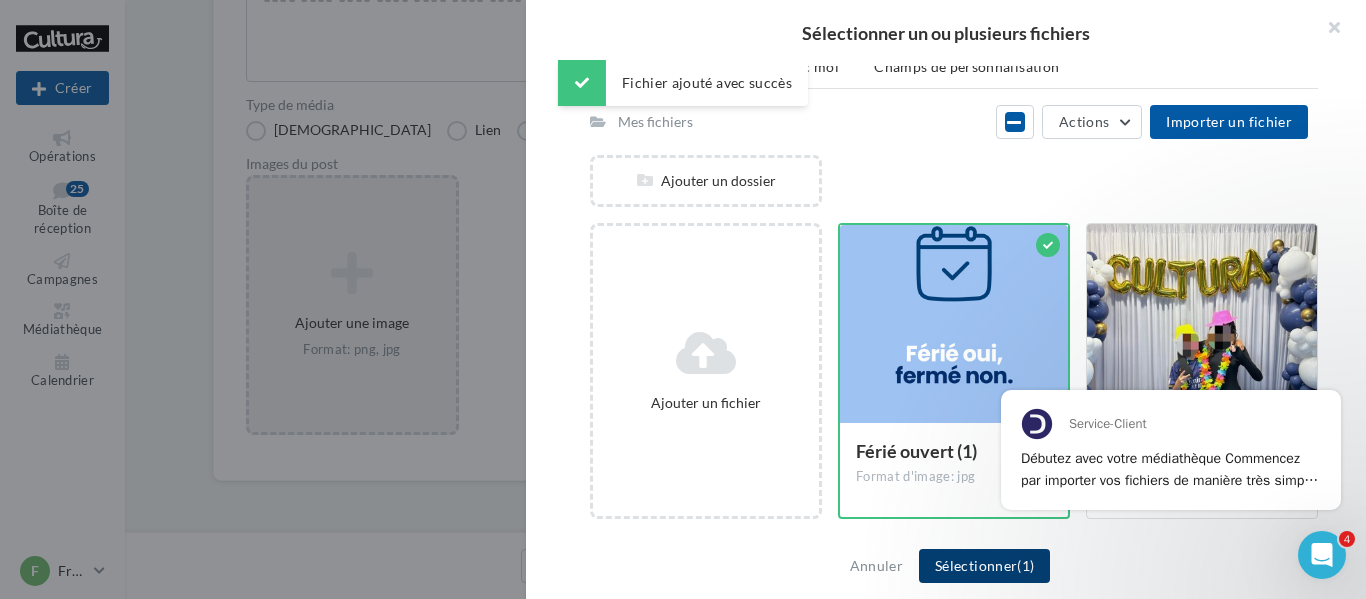 click on "Sélectionner   (1)" at bounding box center (984, 566) 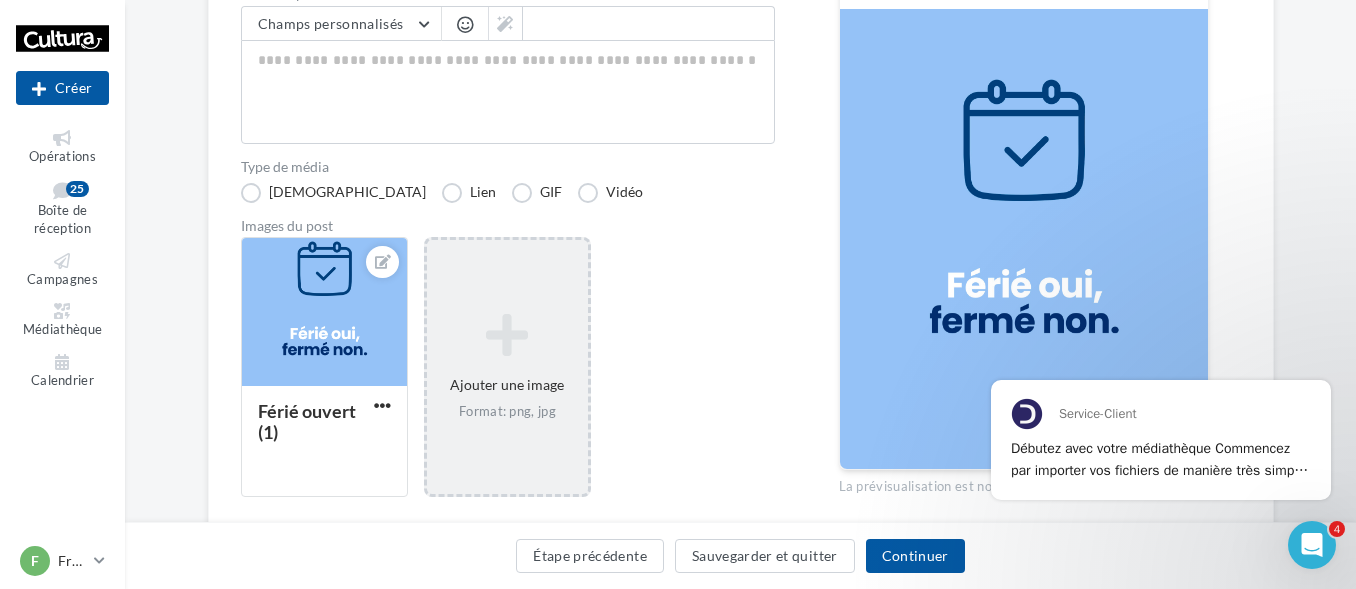 scroll, scrollTop: 184, scrollLeft: 0, axis: vertical 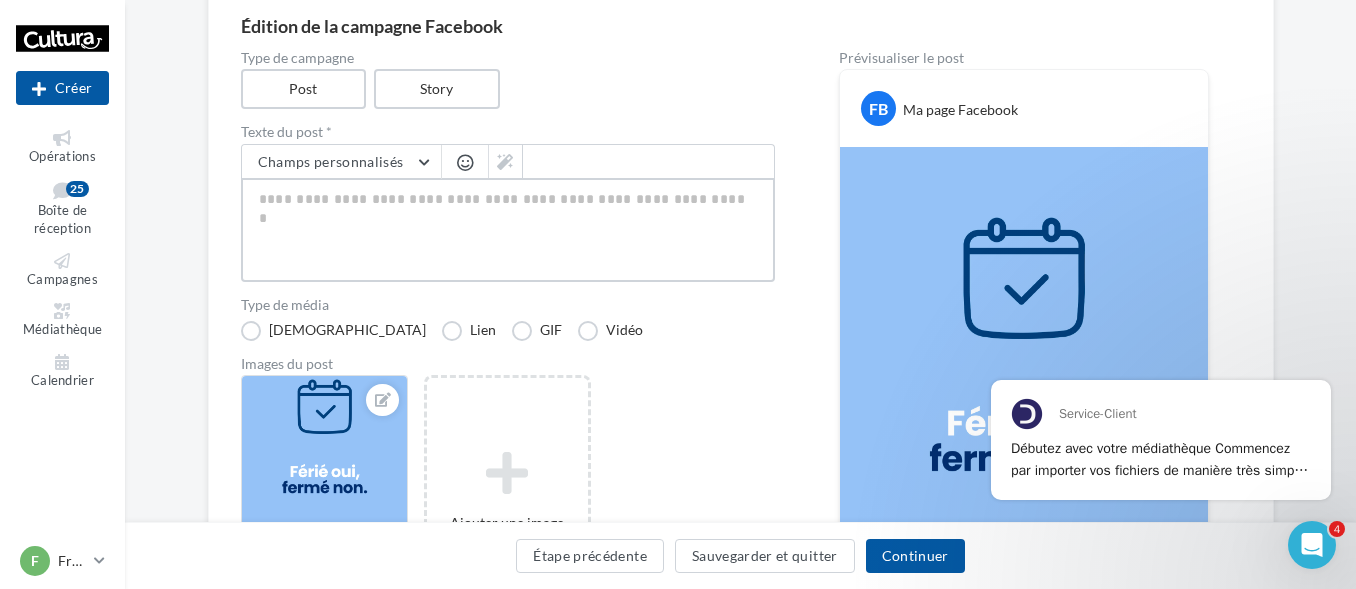 click at bounding box center [508, 230] 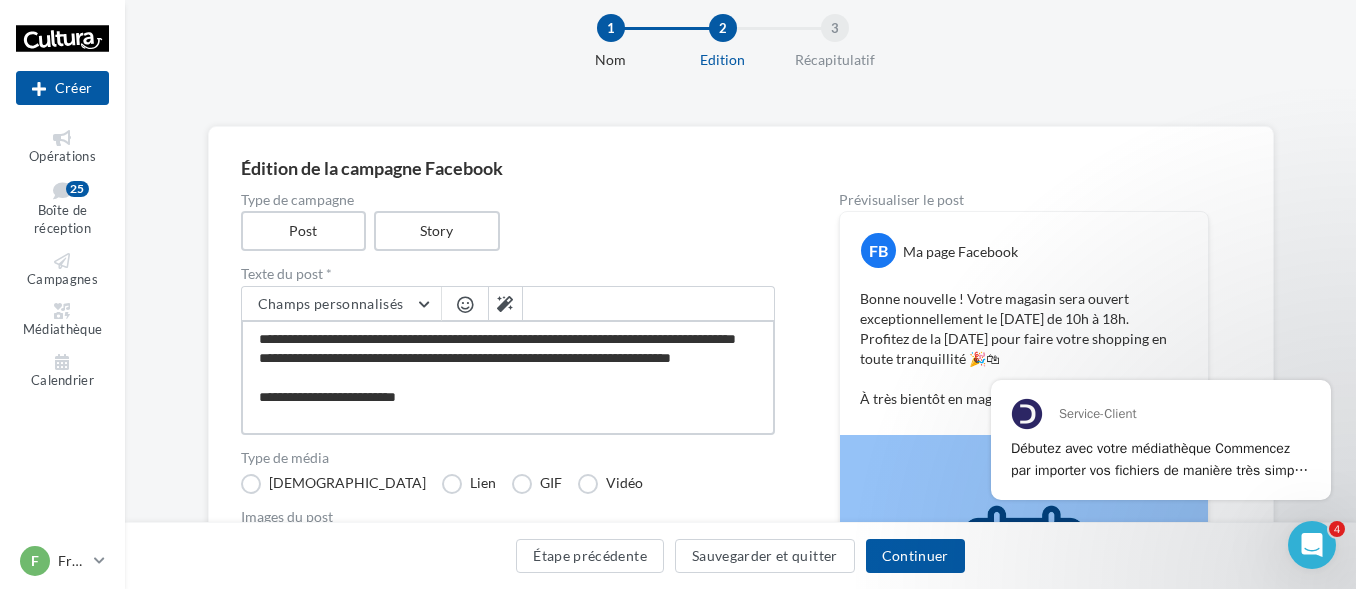 scroll, scrollTop: 242, scrollLeft: 0, axis: vertical 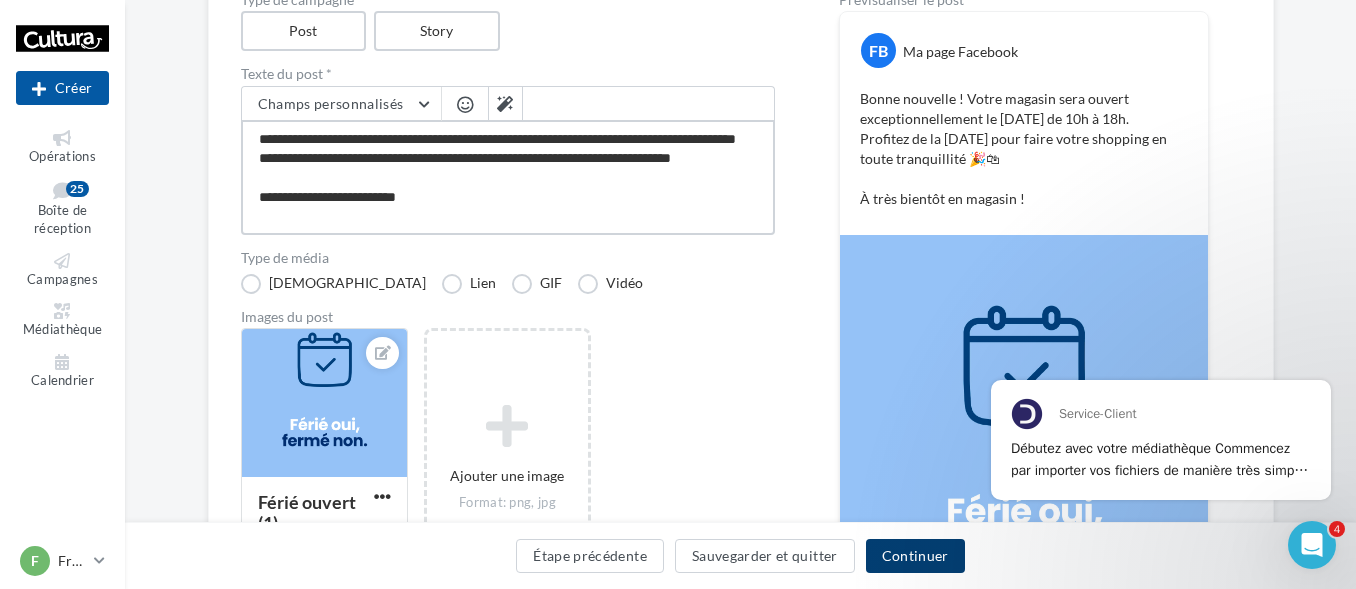 type on "**********" 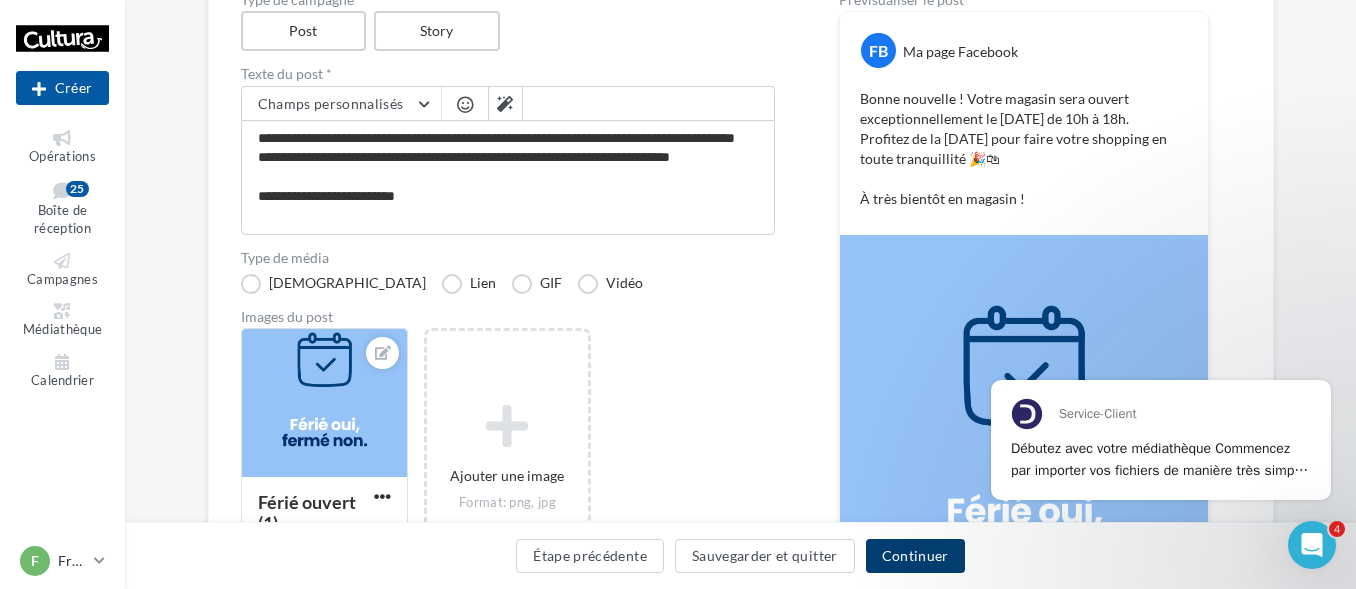click on "Continuer" at bounding box center (915, 556) 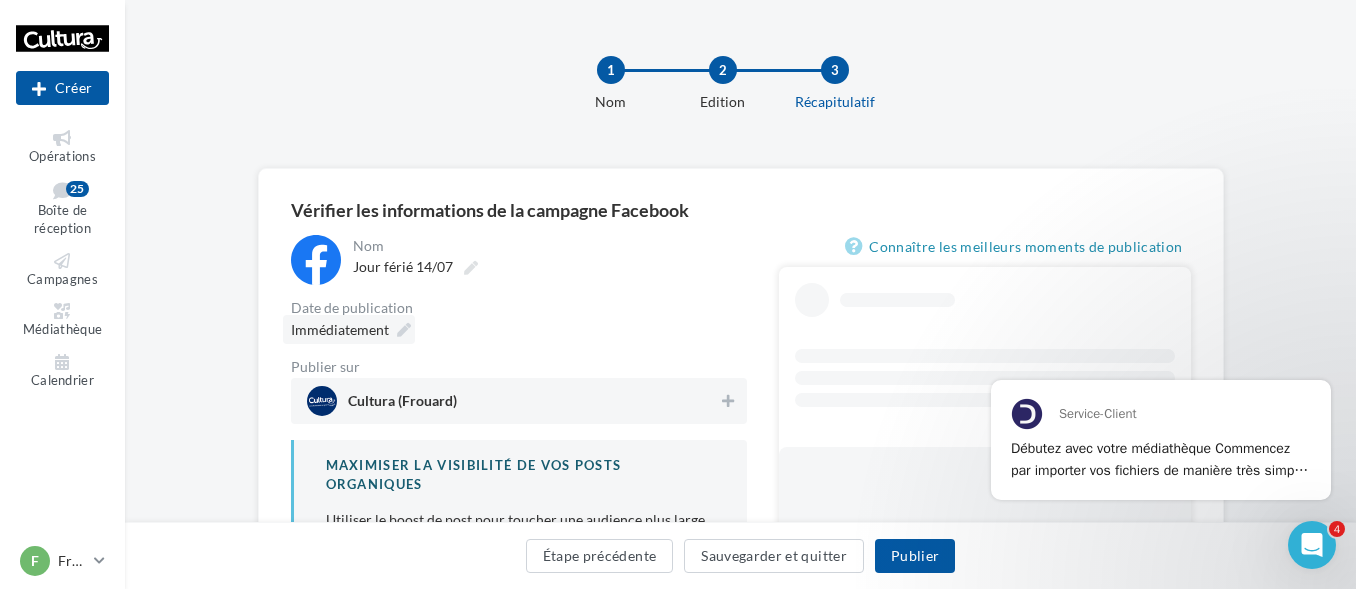 click on "Immédiatement" at bounding box center (349, 329) 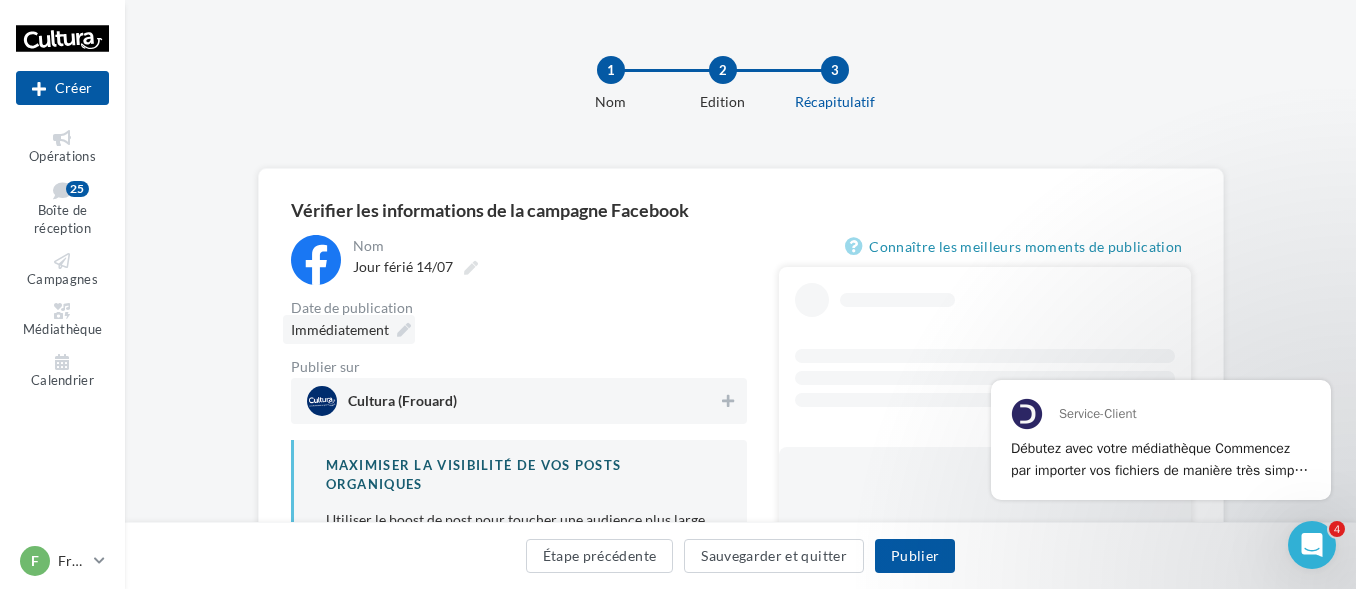 type on "**********" 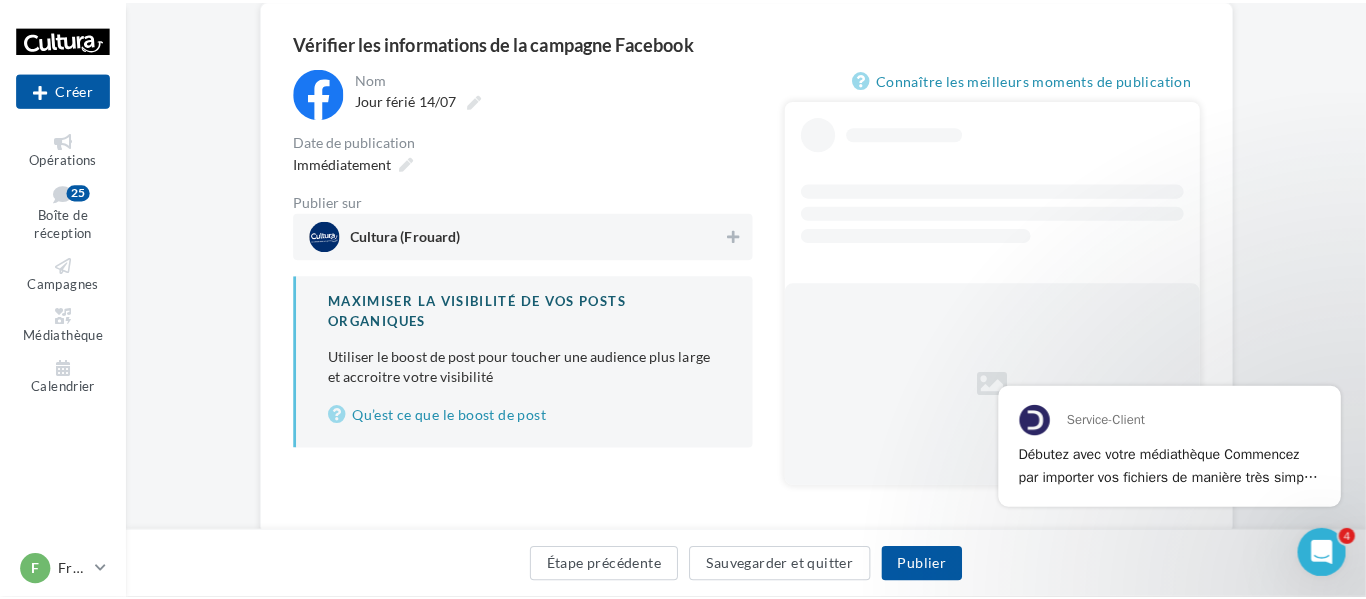 scroll, scrollTop: 172, scrollLeft: 0, axis: vertical 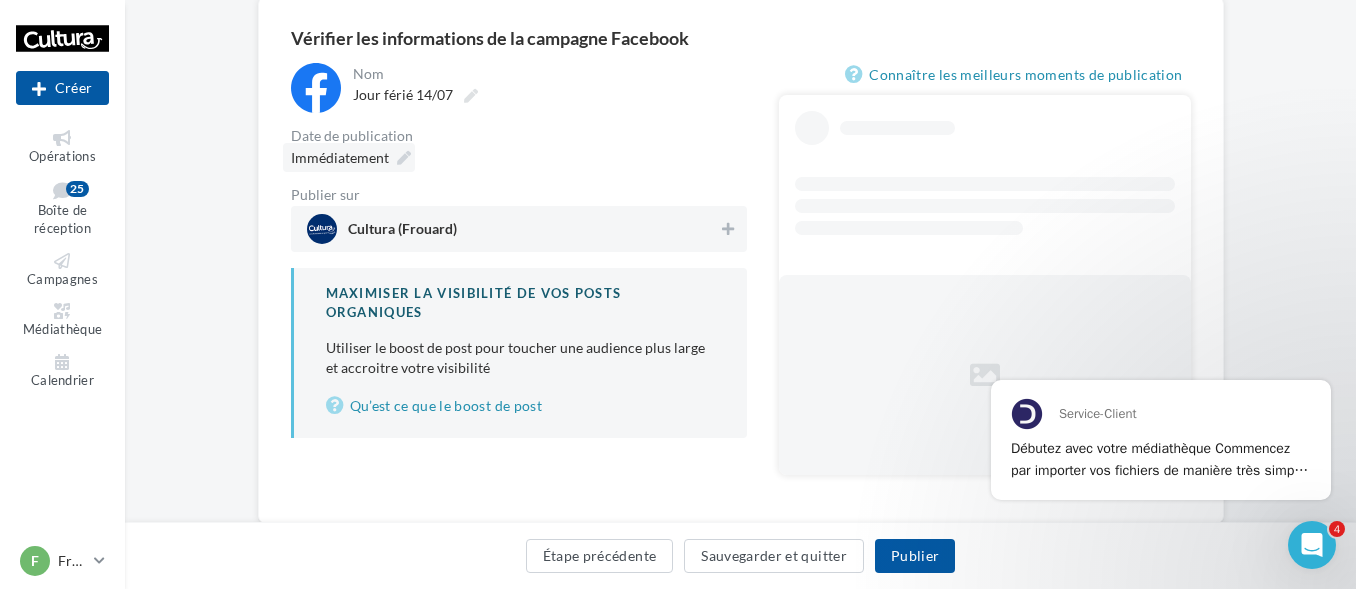 click on "Immédiatement" at bounding box center (340, 157) 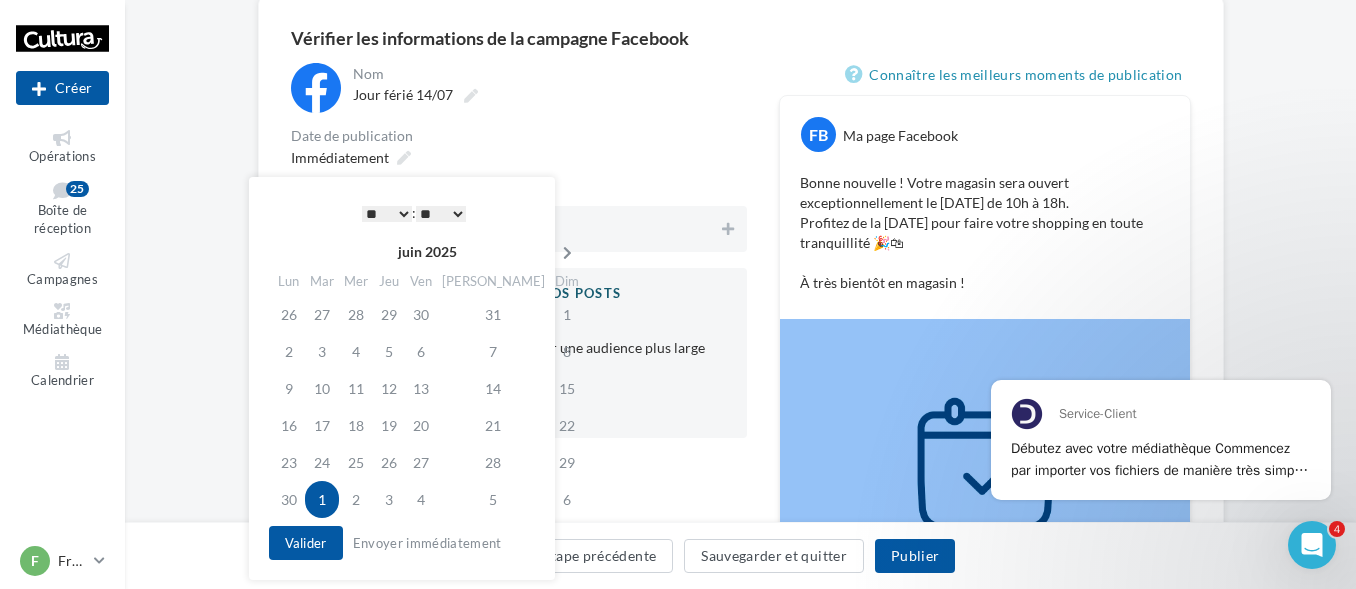 click at bounding box center (567, 253) 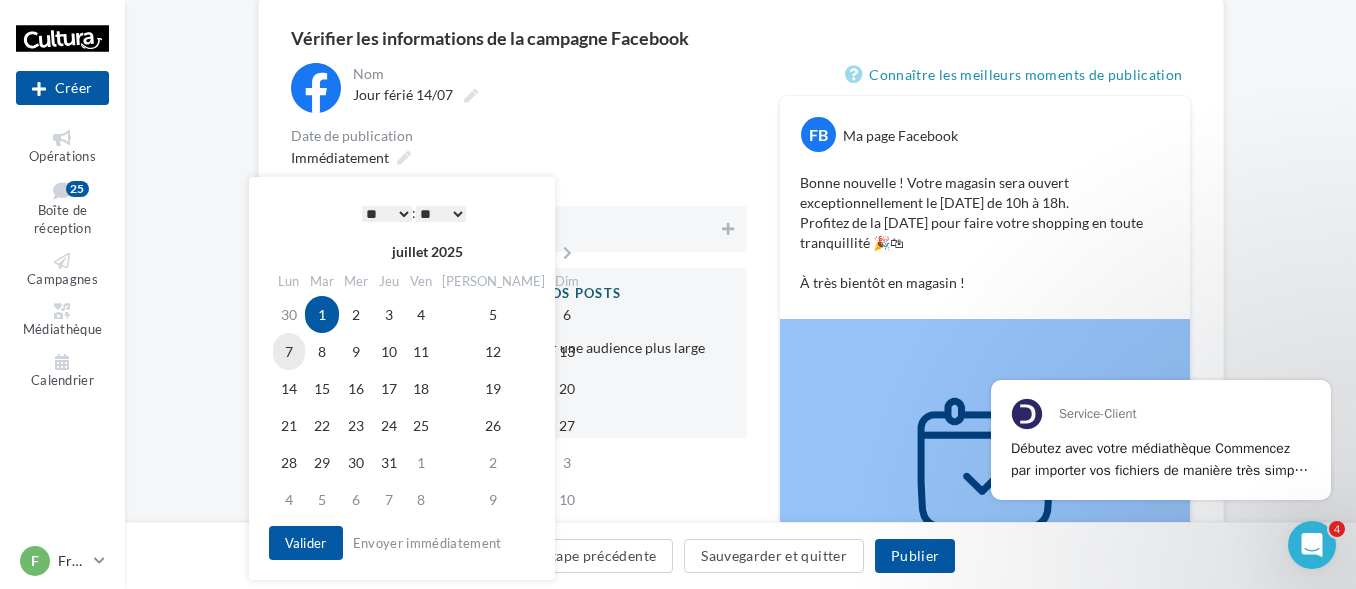 click on "7" at bounding box center [289, 351] 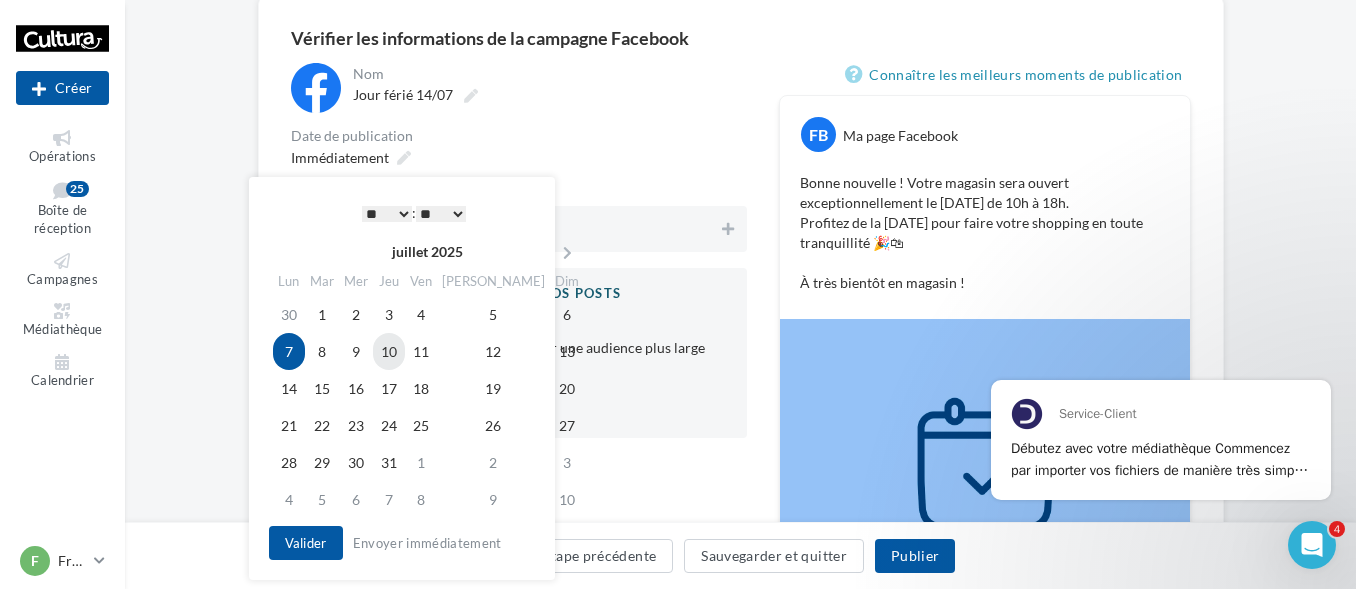 click on "10" at bounding box center [389, 351] 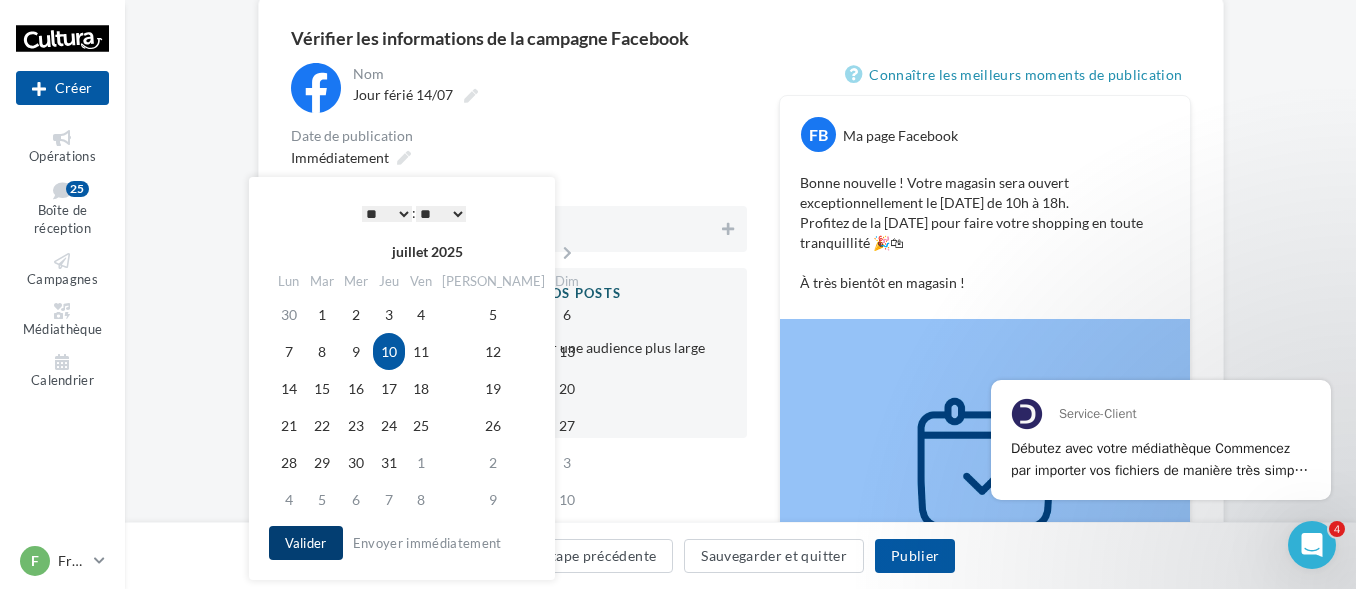 click on "Valider" at bounding box center [306, 543] 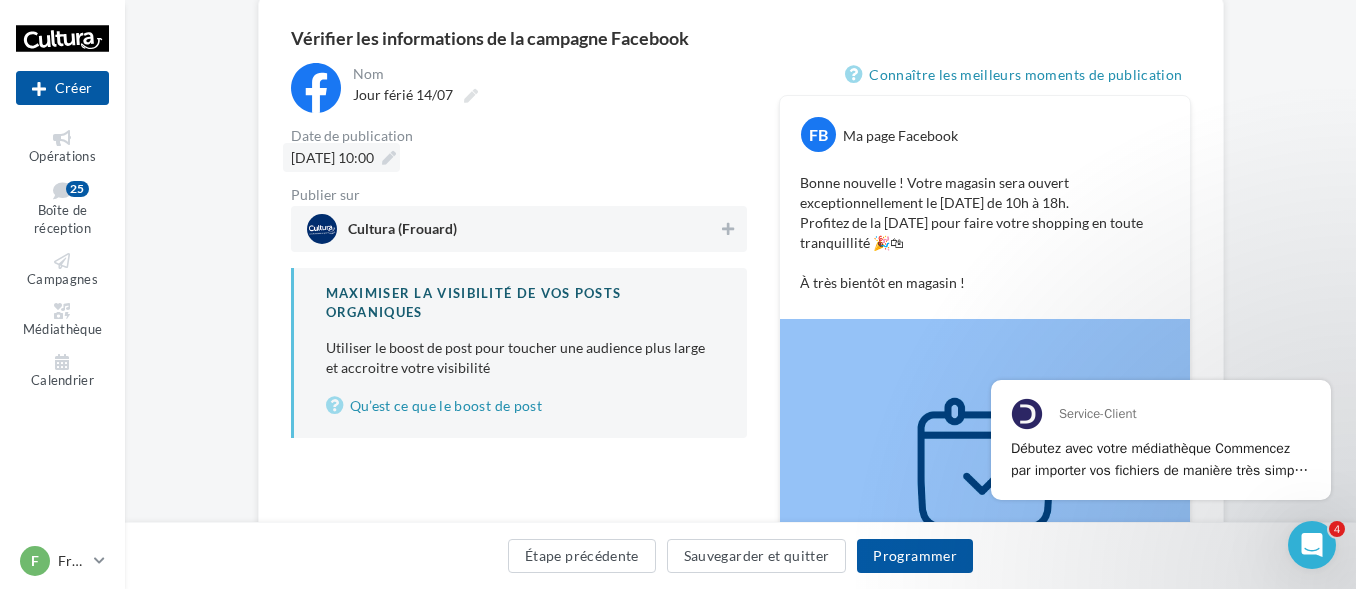 click on "10/07/2025 à 10:00" at bounding box center [332, 157] 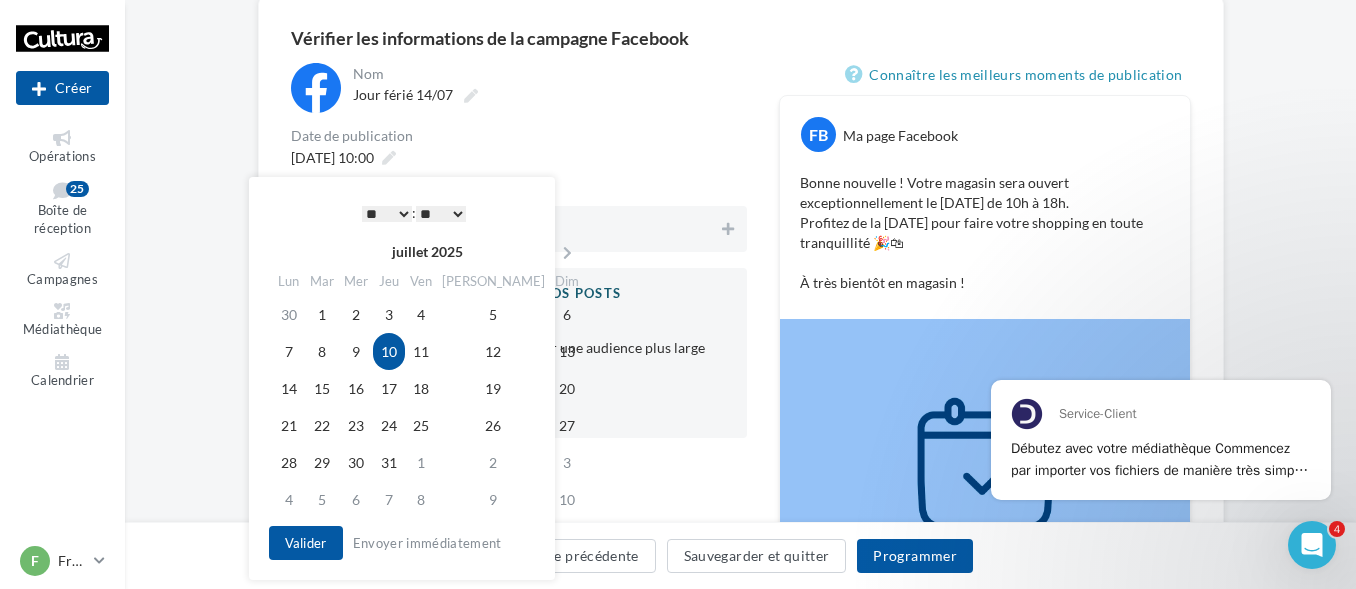 click on "* * * * * * * * * * ** ** ** ** ** ** ** ** ** ** ** ** ** **" at bounding box center (387, 214) 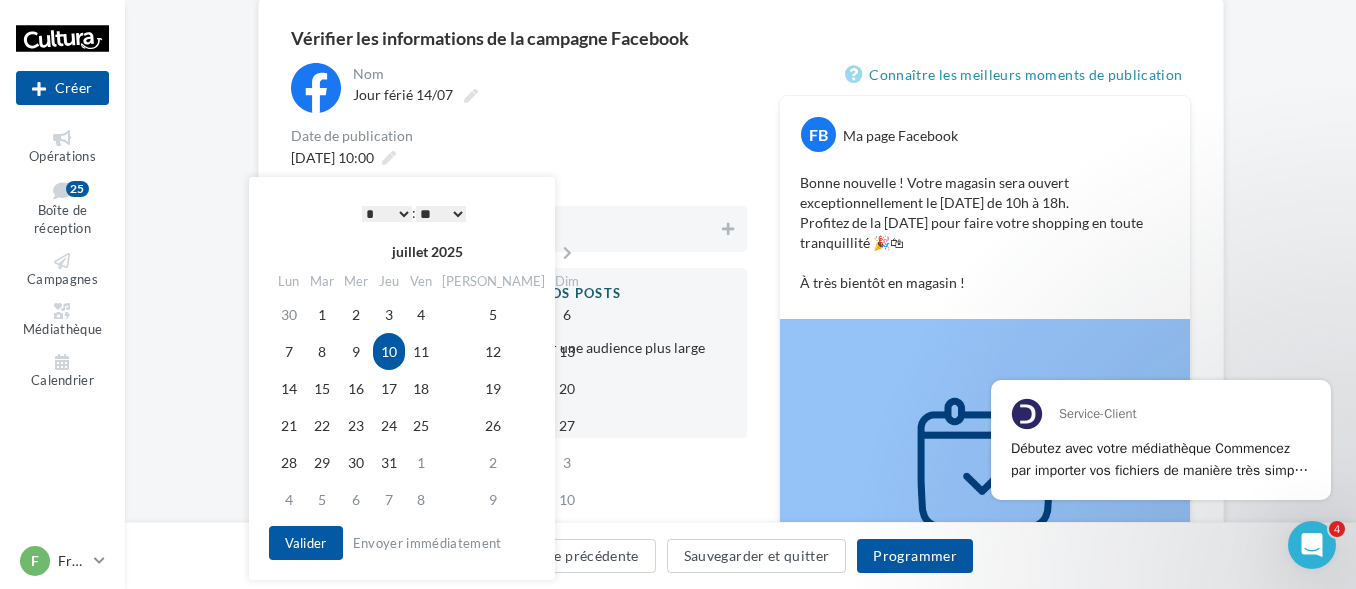 click on "* * * * * * * * * * ** ** ** ** ** ** ** ** ** ** ** ** ** **  :  ** ** ** ** ** **" at bounding box center (414, 213) 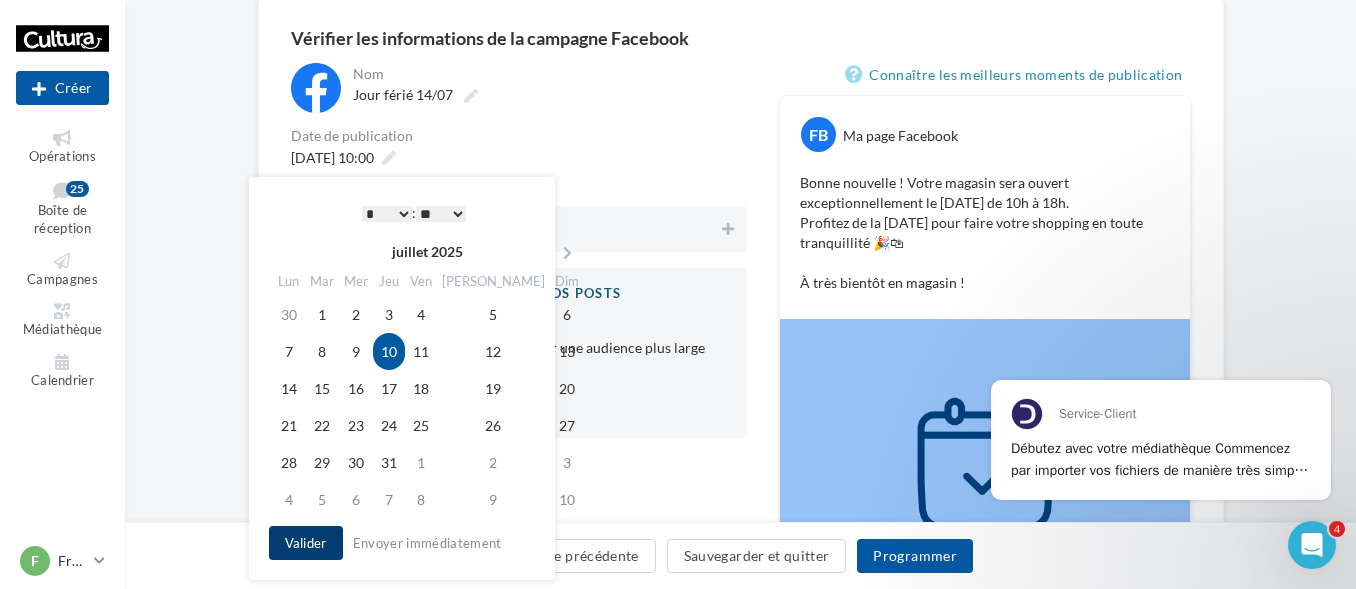 click on "Valider" at bounding box center (306, 543) 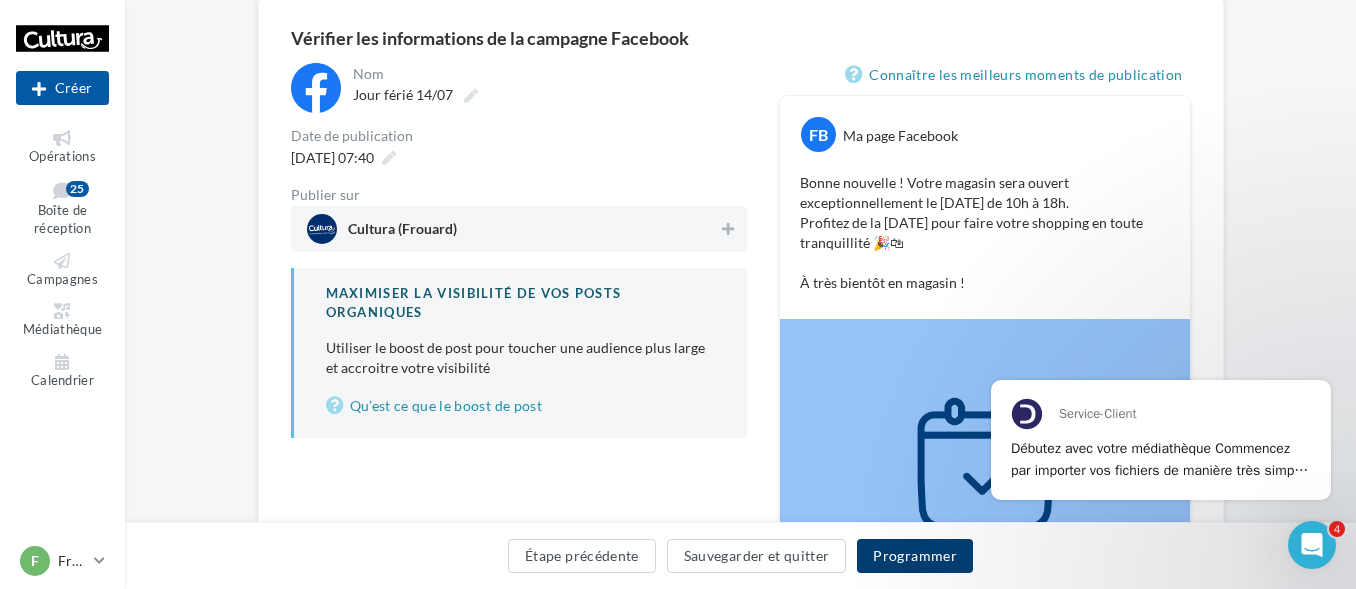 click on "Programmer" at bounding box center [915, 556] 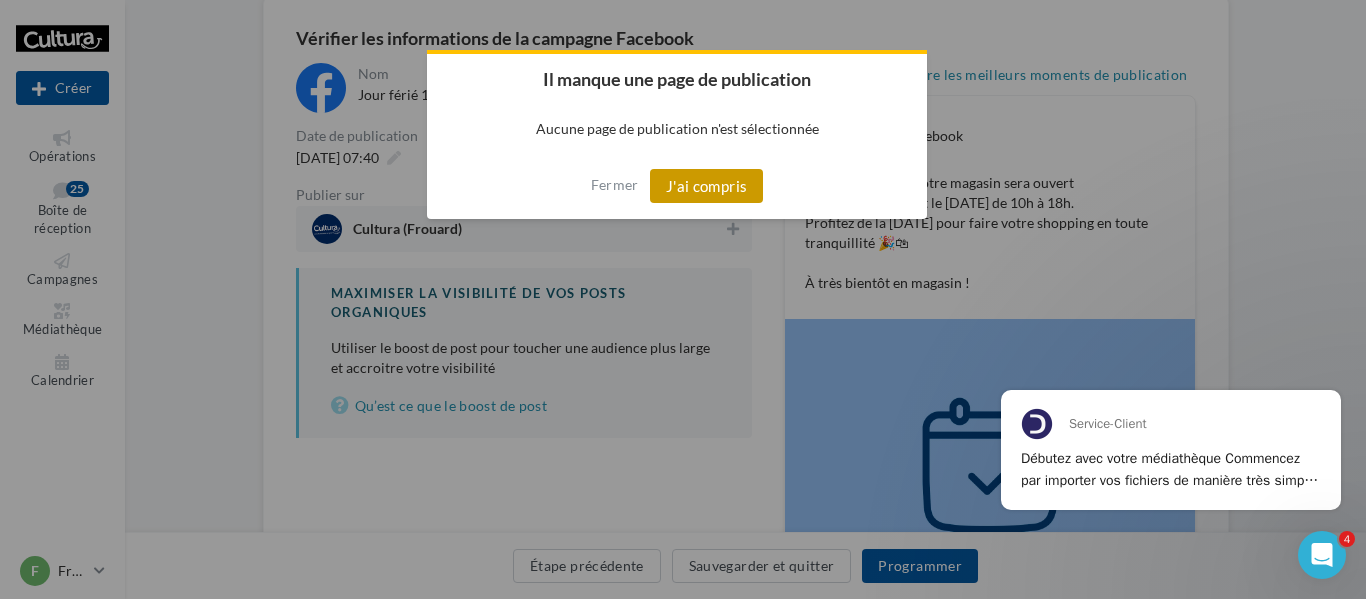 click on "J'ai compris" at bounding box center (707, 186) 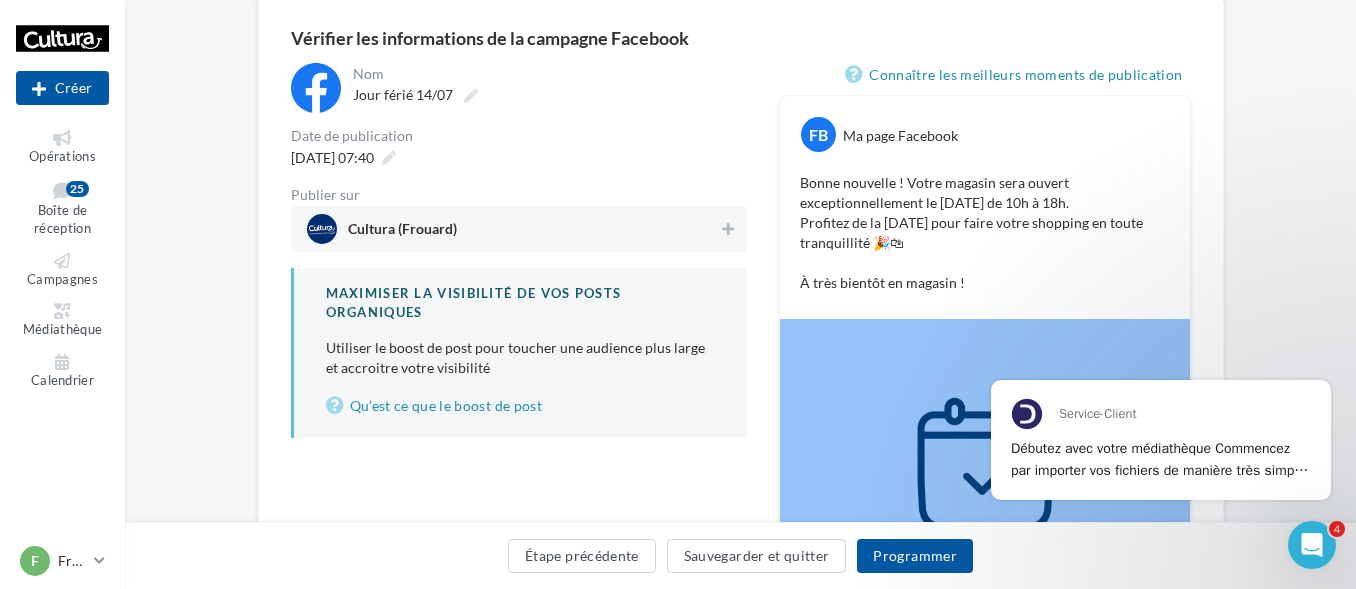 click on "Cultura (Frouard)" at bounding box center [402, 233] 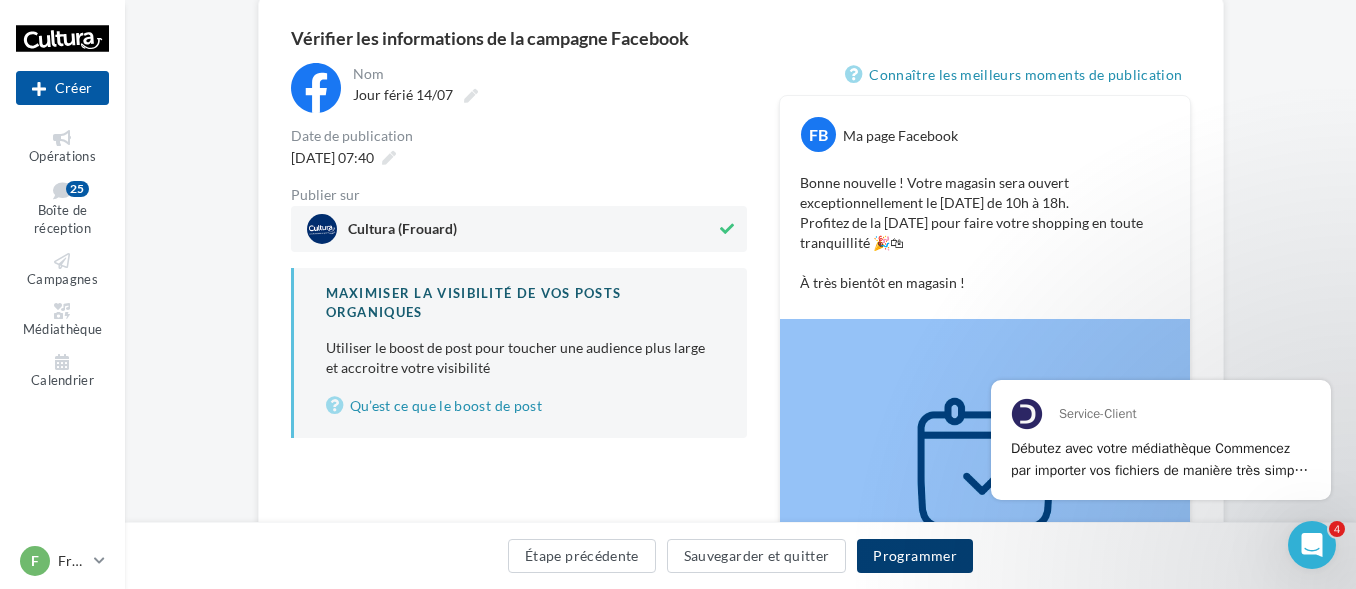 click on "Programmer" at bounding box center (915, 556) 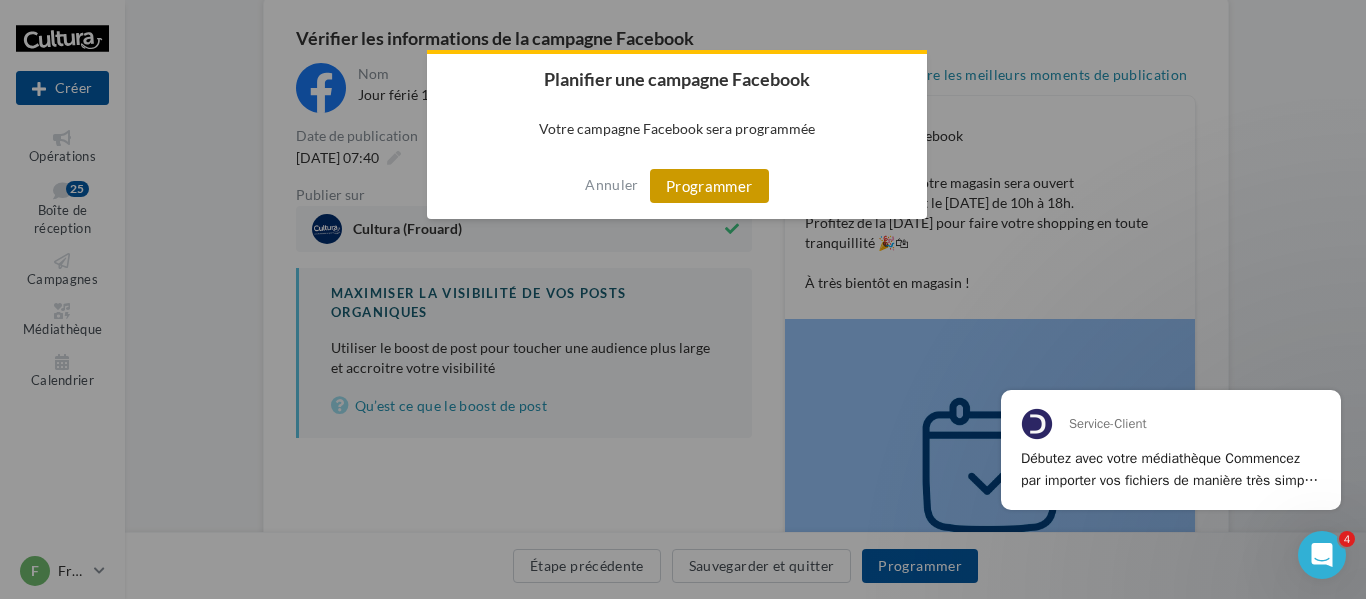 click on "Programmer" at bounding box center (709, 186) 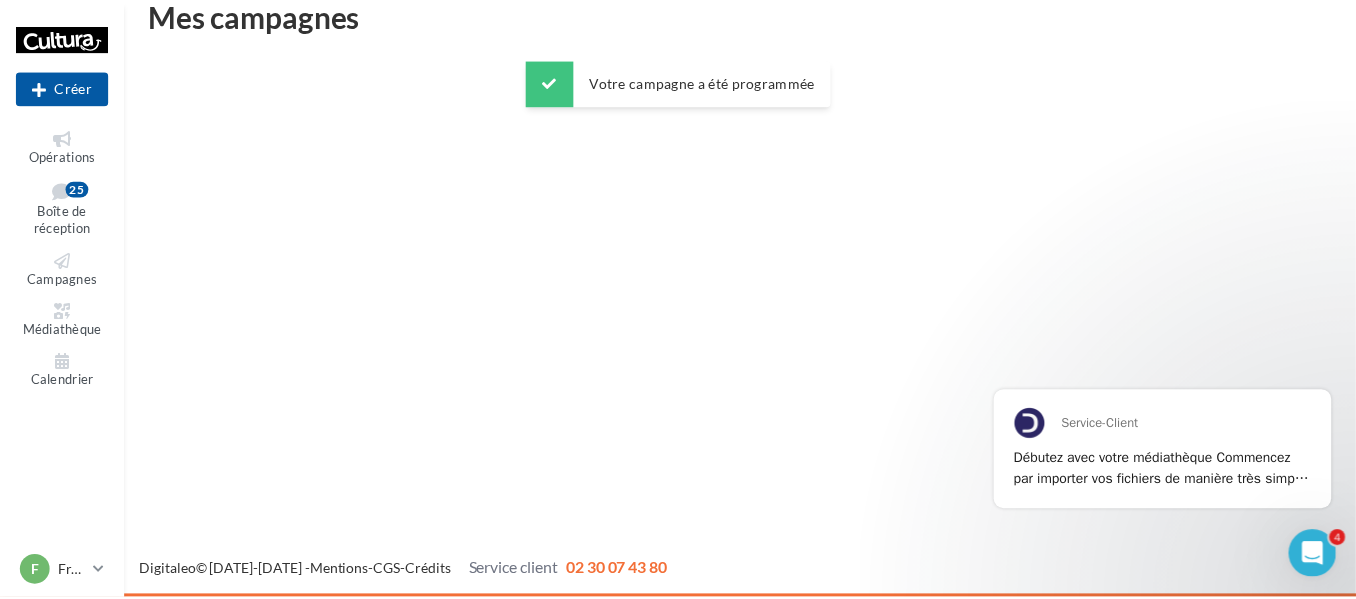 scroll, scrollTop: 32, scrollLeft: 0, axis: vertical 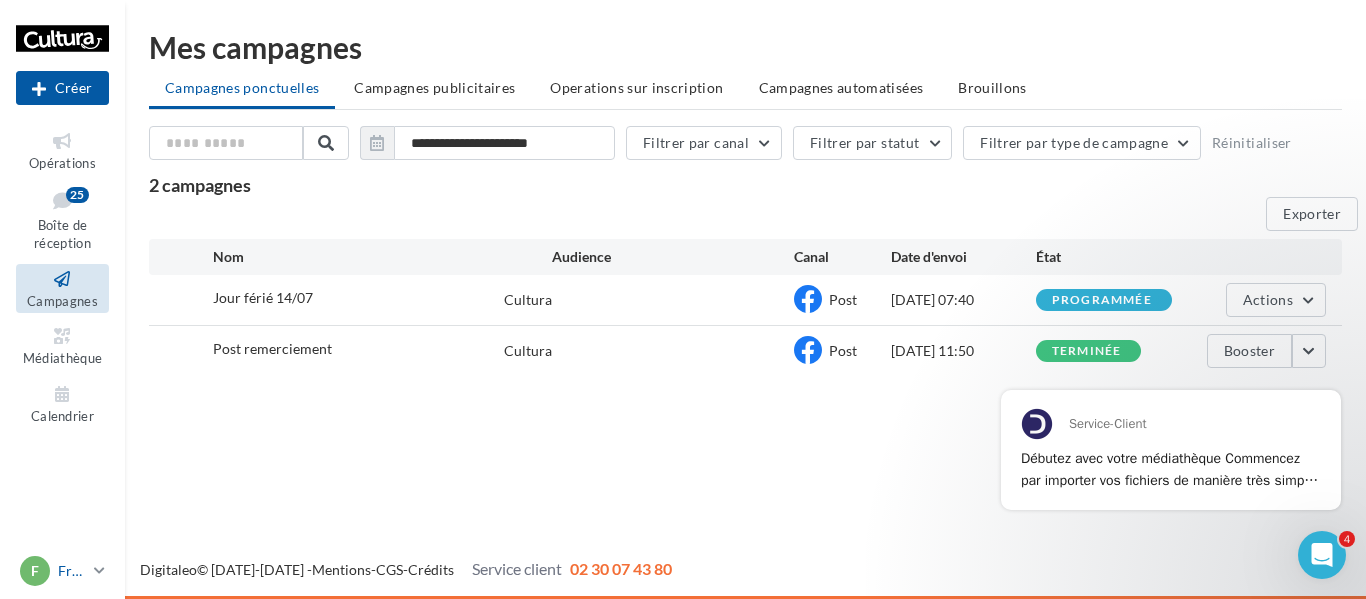 click on "F     Frouard   [EMAIL_ADDRESS][DOMAIN_NAME]" at bounding box center [53, 571] 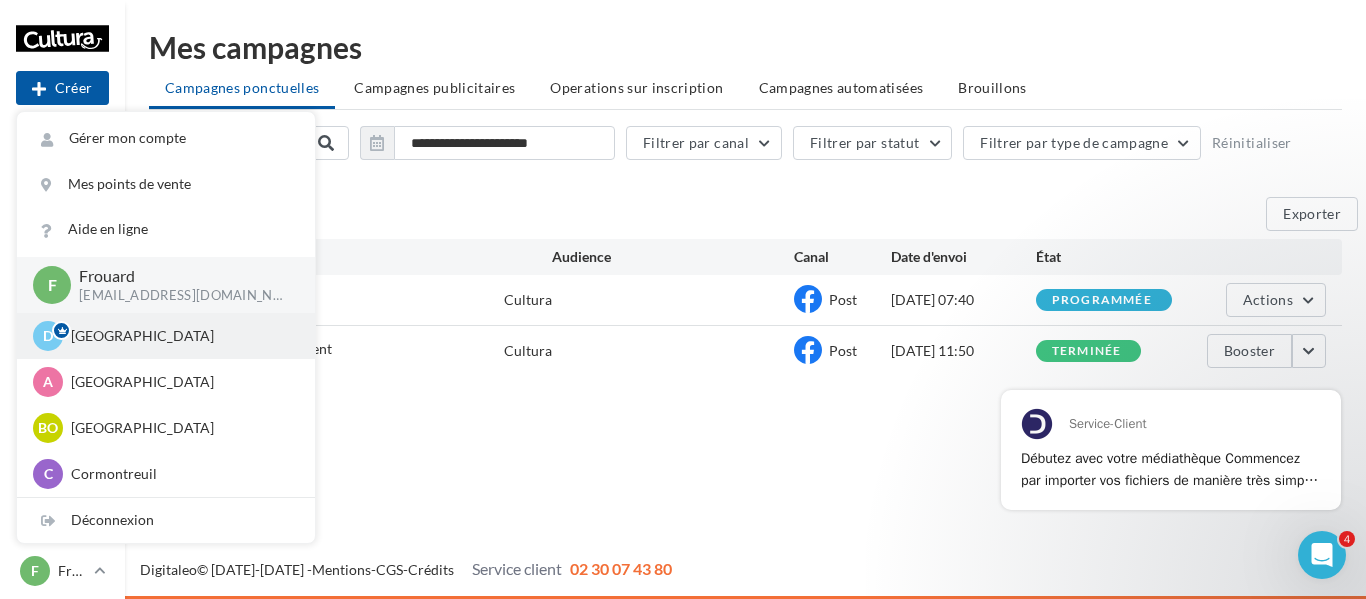 click on "[GEOGRAPHIC_DATA]" at bounding box center [181, 336] 